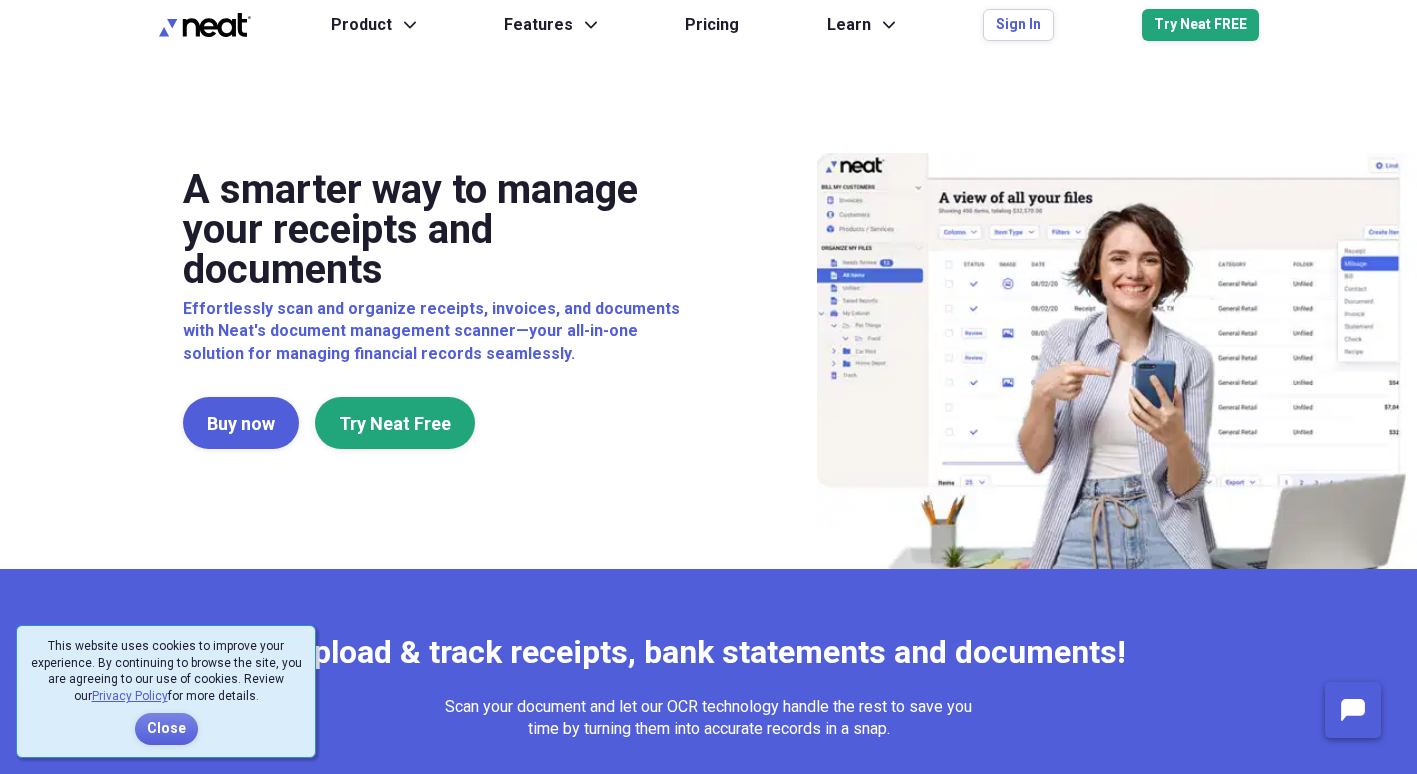 scroll, scrollTop: 0, scrollLeft: 0, axis: both 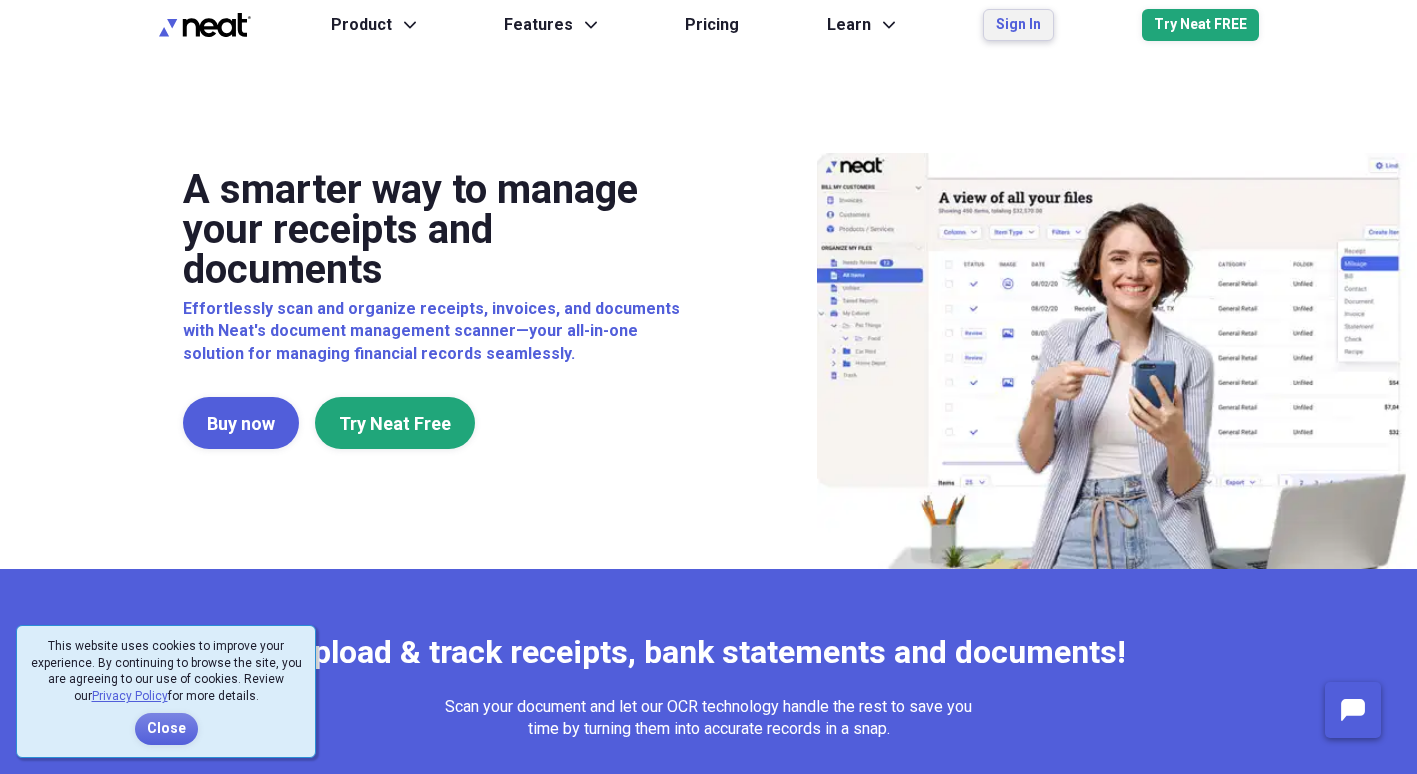 click on "Sign In" at bounding box center (1018, 25) 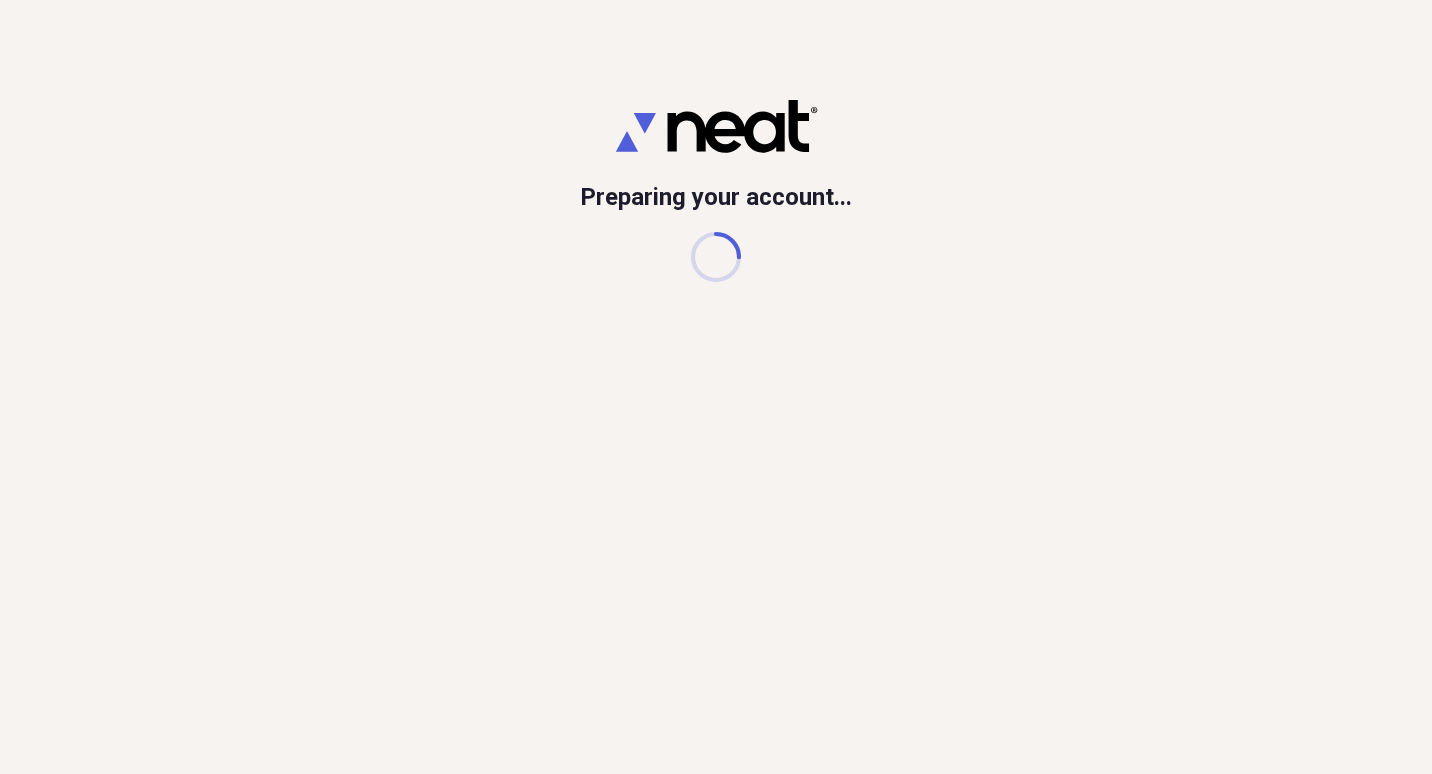 scroll, scrollTop: 0, scrollLeft: 0, axis: both 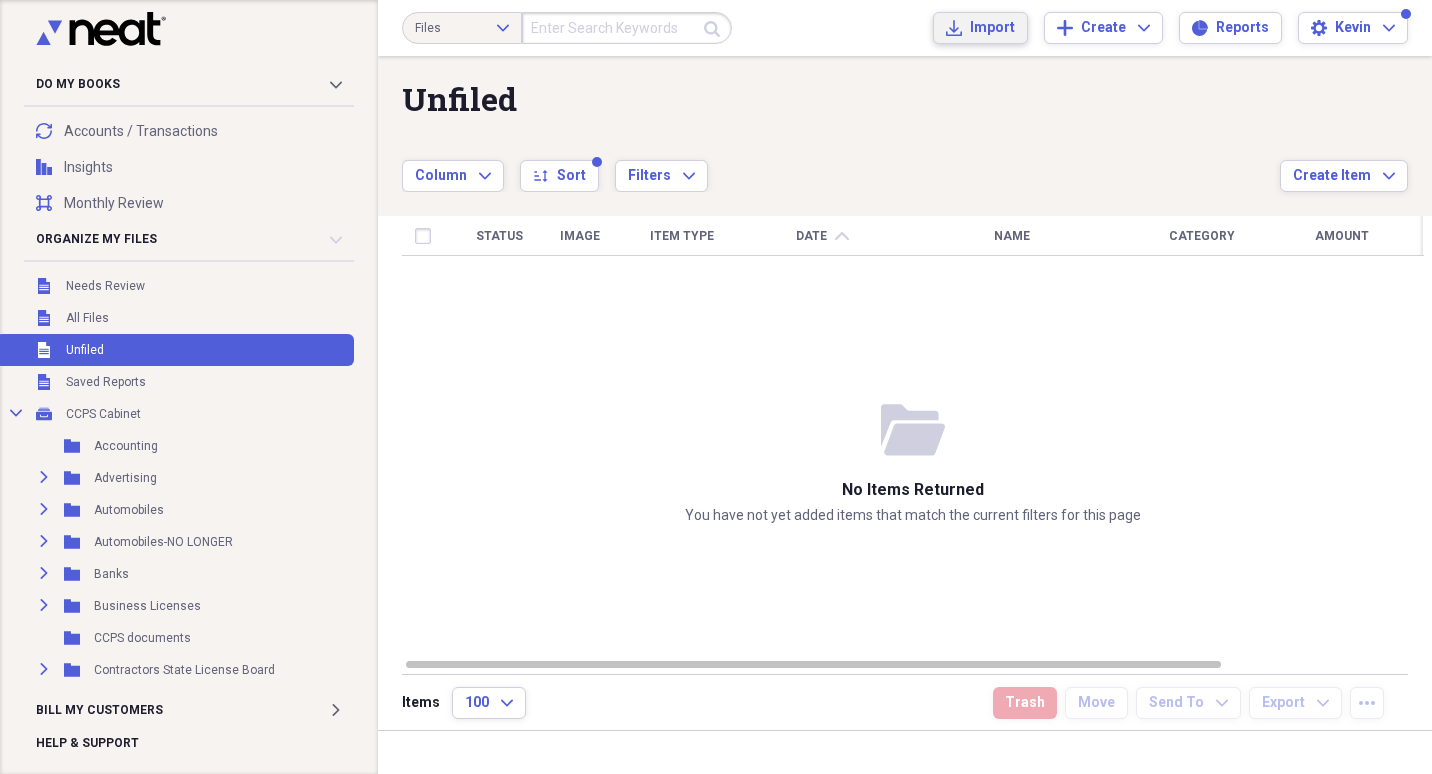 click on "Import" at bounding box center (992, 28) 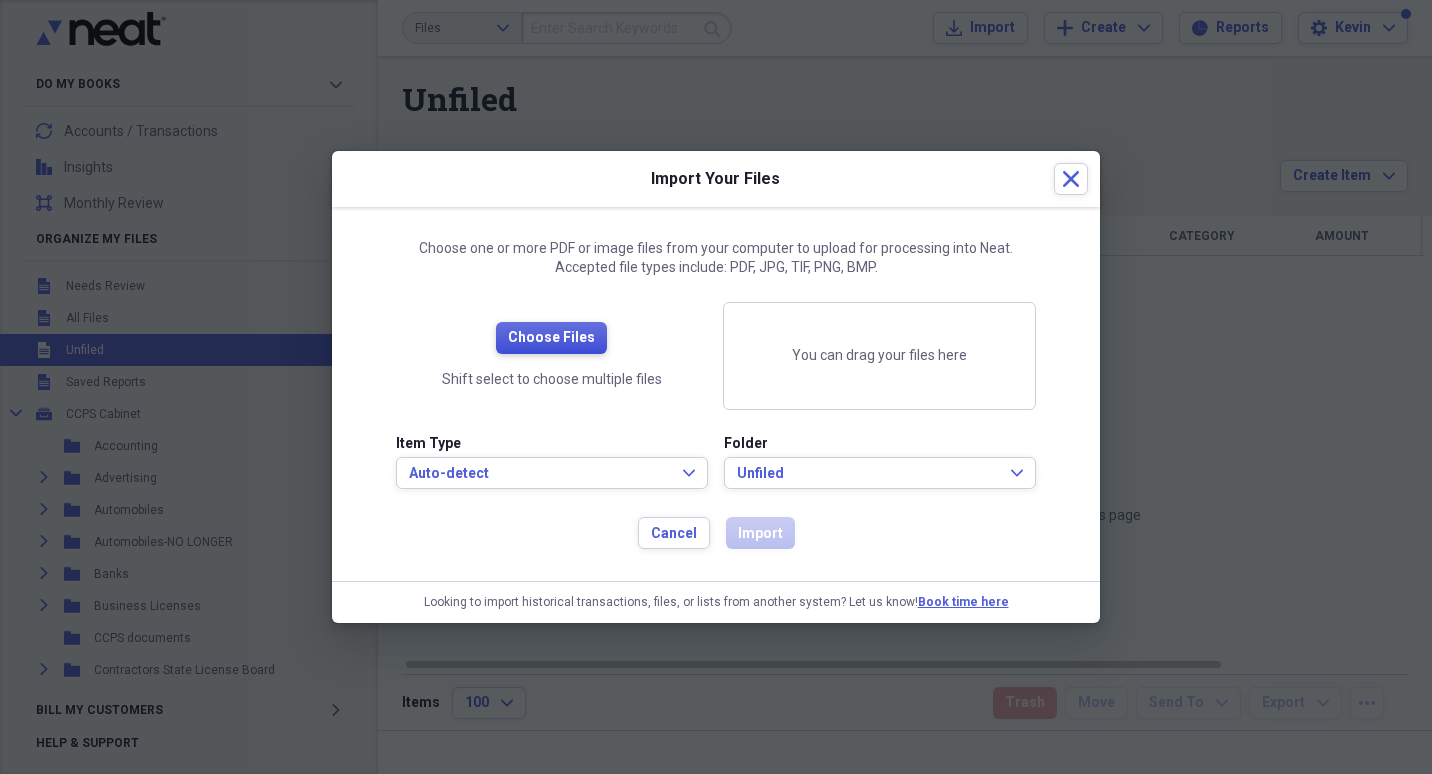 click on "Choose Files" at bounding box center [551, 338] 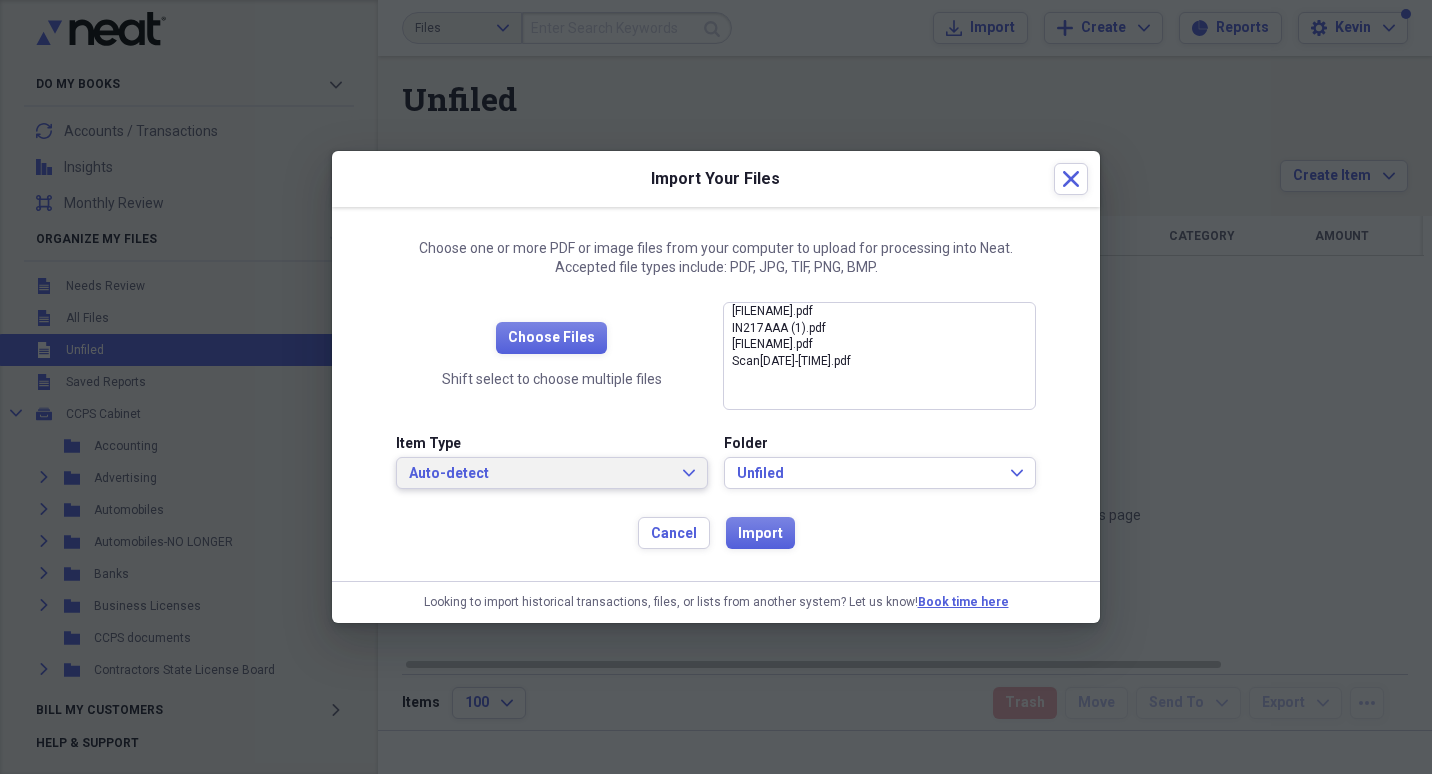 click on "Expand" 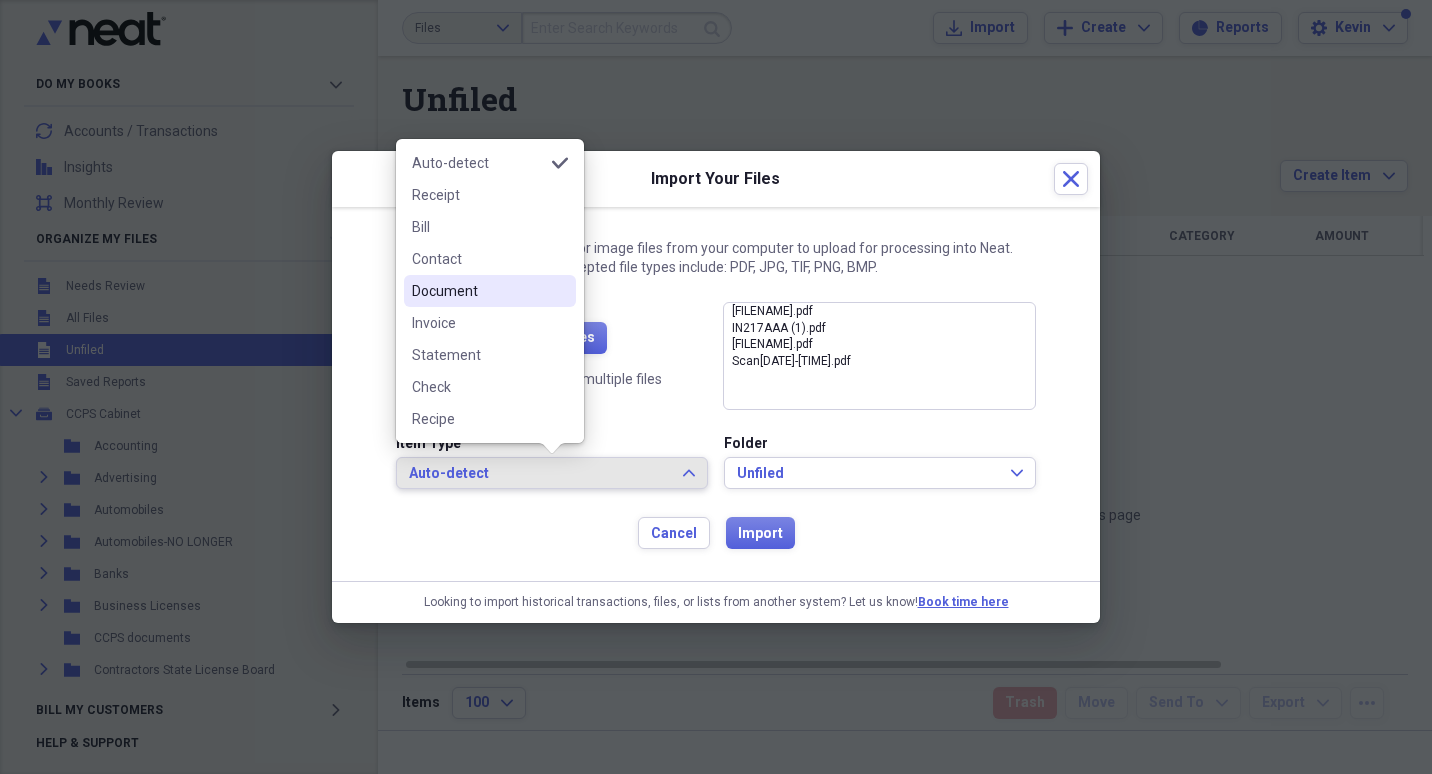 click on "Document" at bounding box center [478, 291] 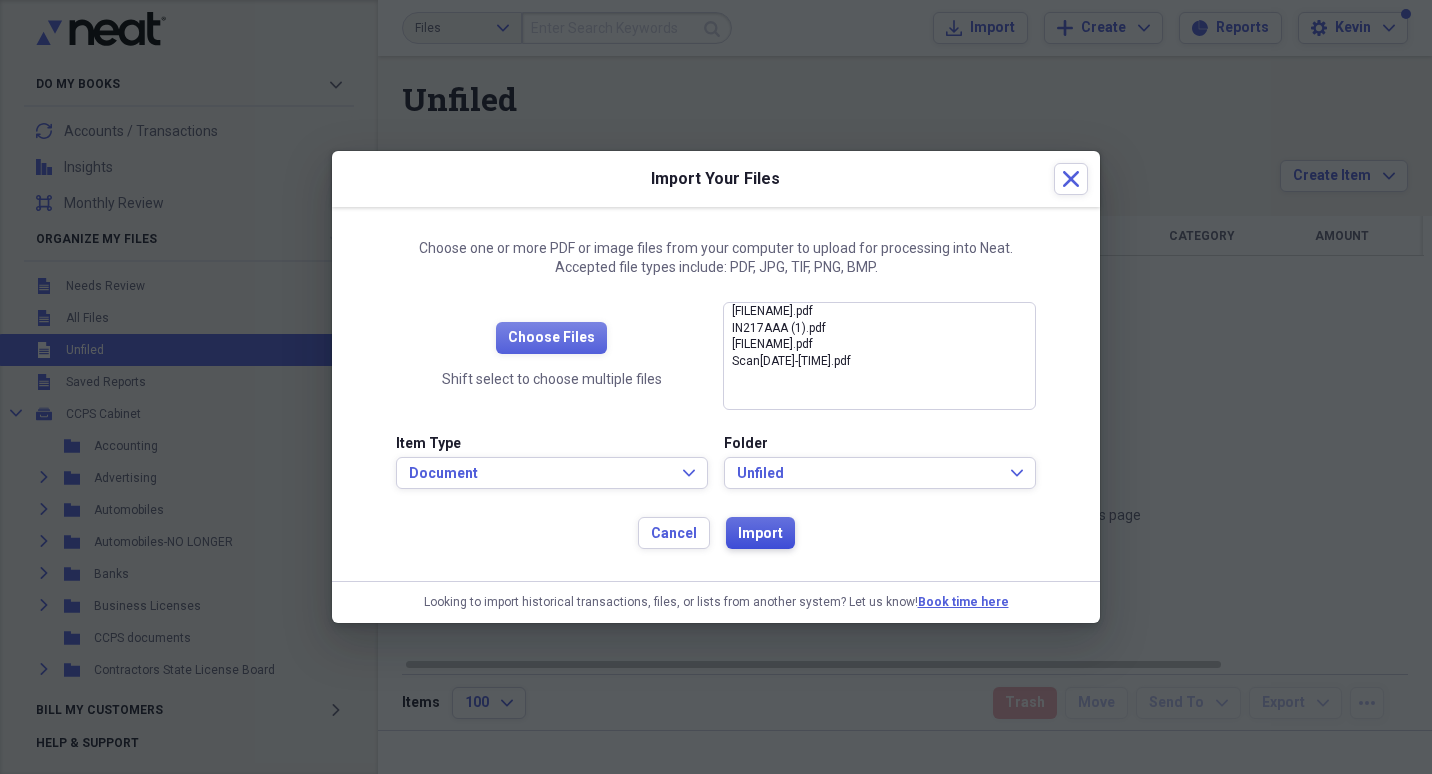 click on "Import" at bounding box center [760, 534] 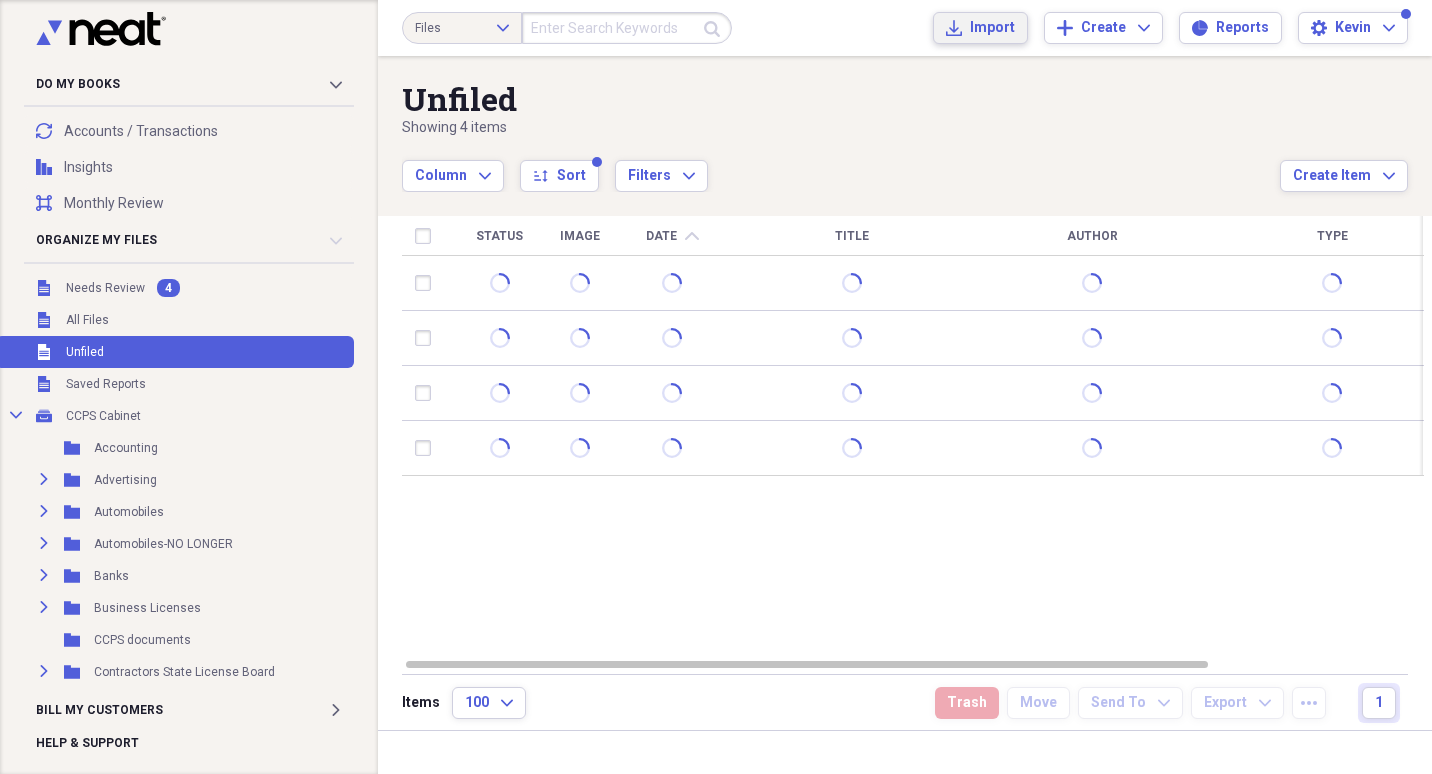 click on "Import" 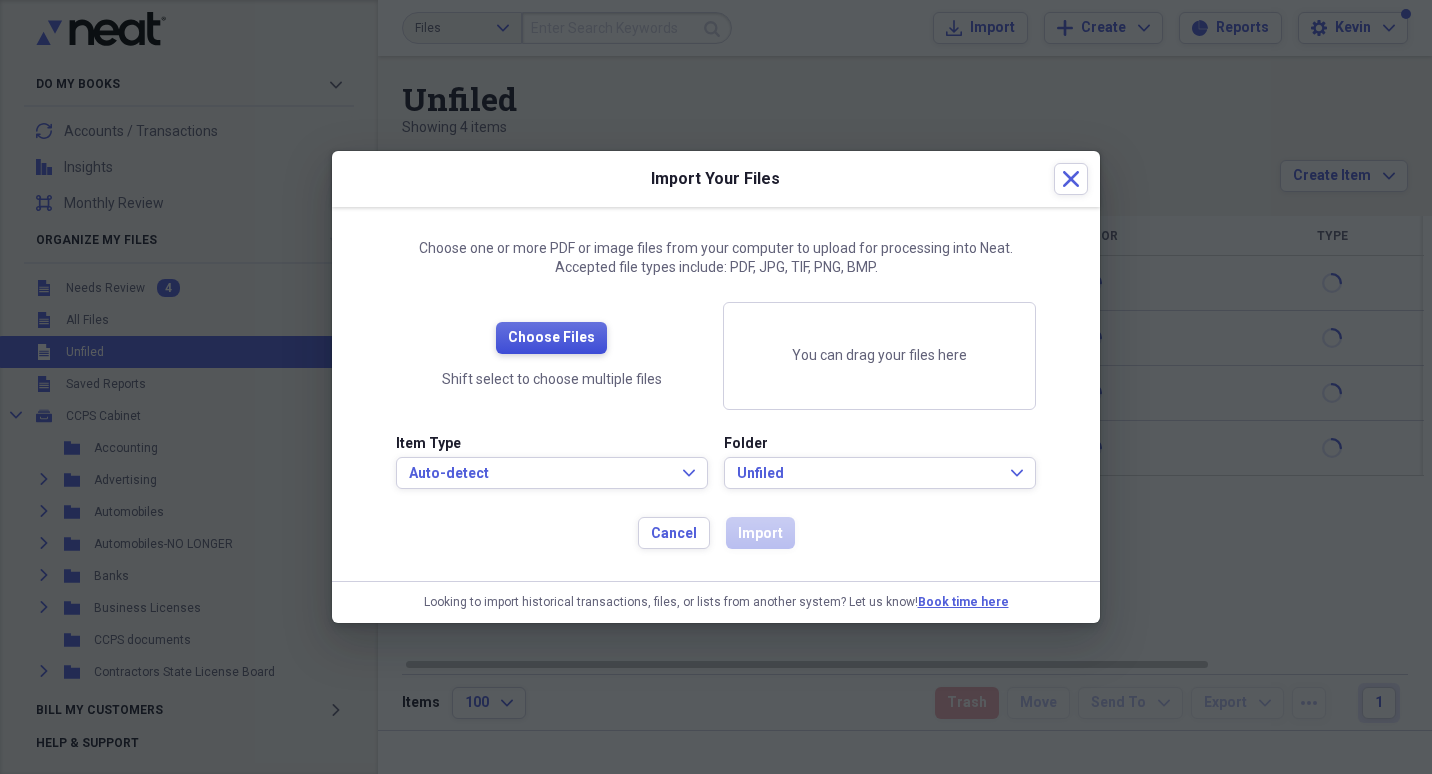 click on "Choose Files" at bounding box center (551, 338) 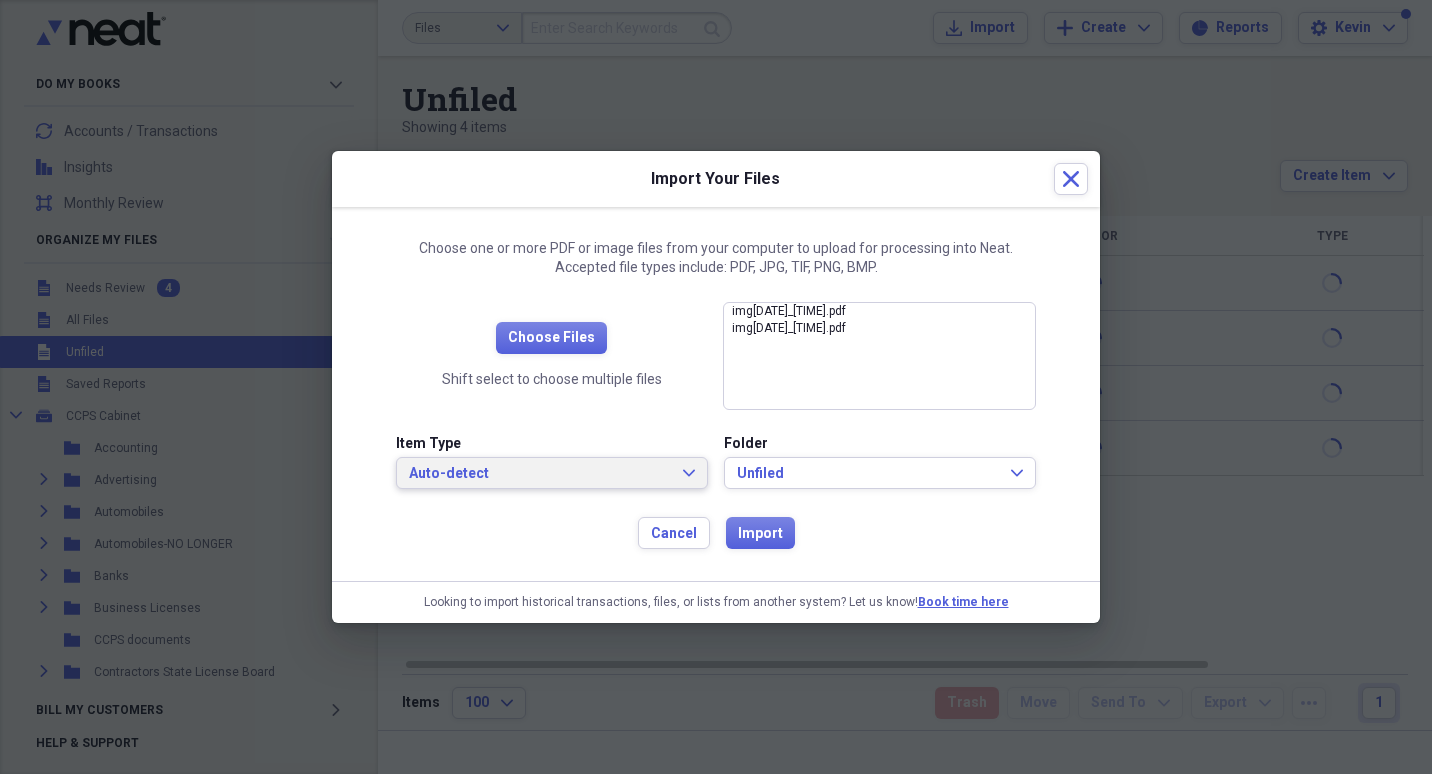 click on "Auto-detect Expand" at bounding box center (552, 474) 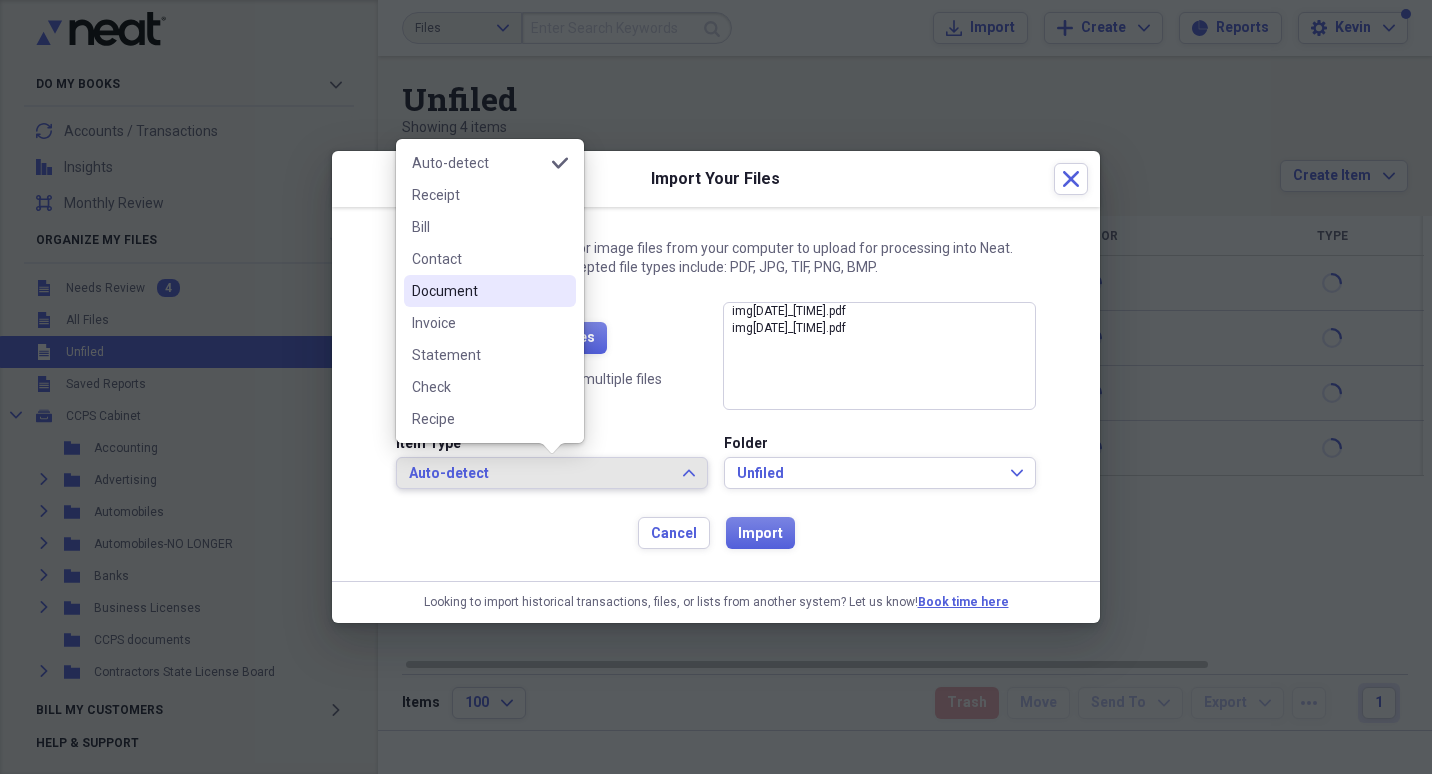 click on "Document" at bounding box center (478, 291) 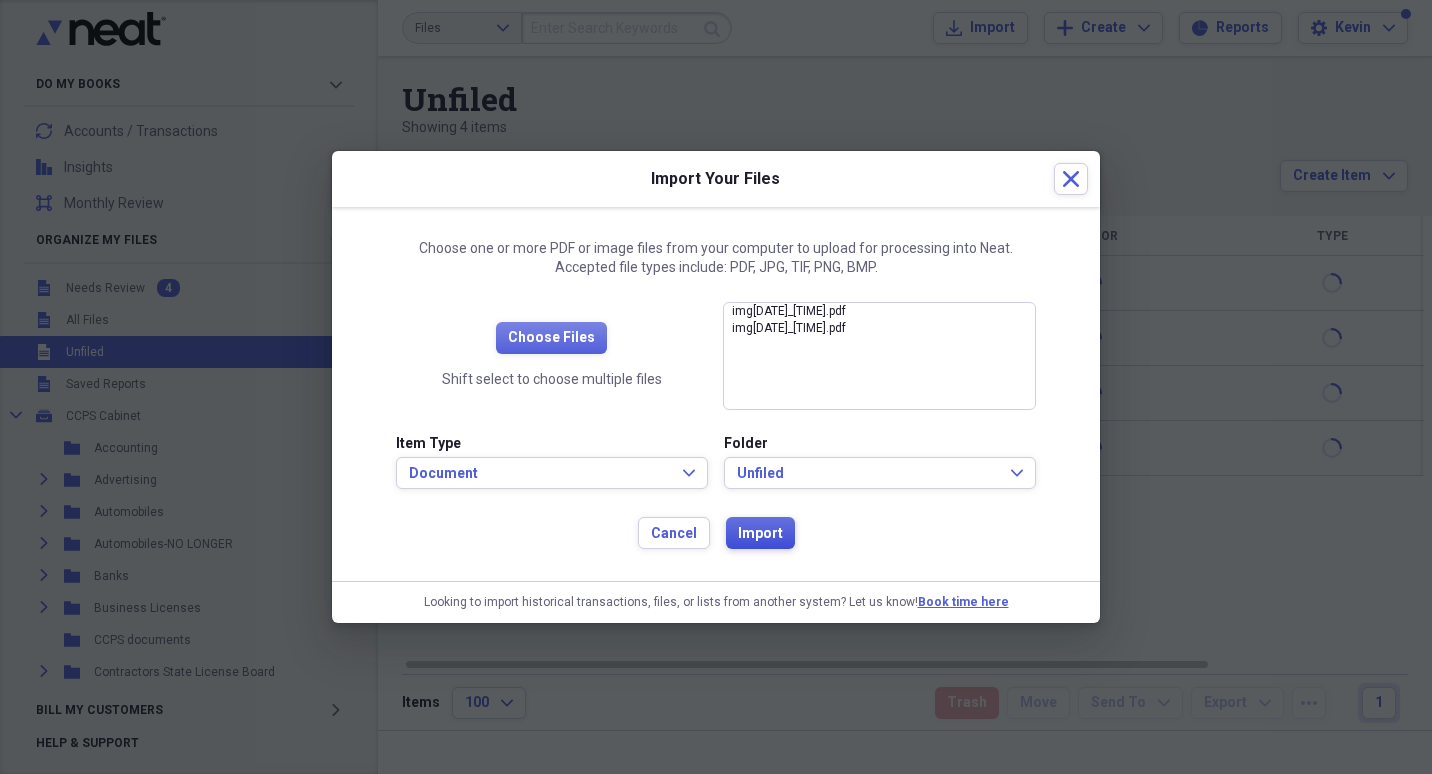 click on "Import" at bounding box center [760, 534] 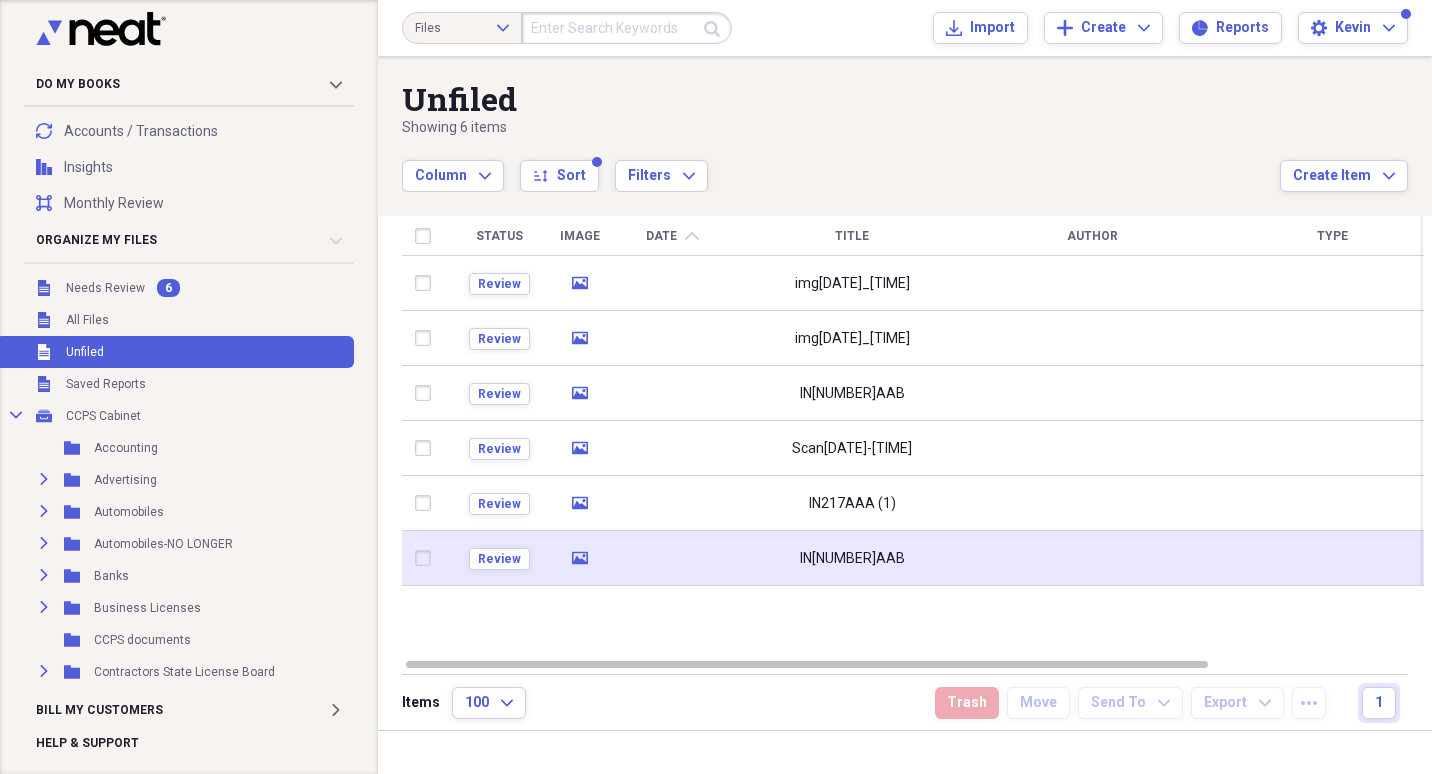 click on "IN[NUMBER]AAB" at bounding box center (852, 558) 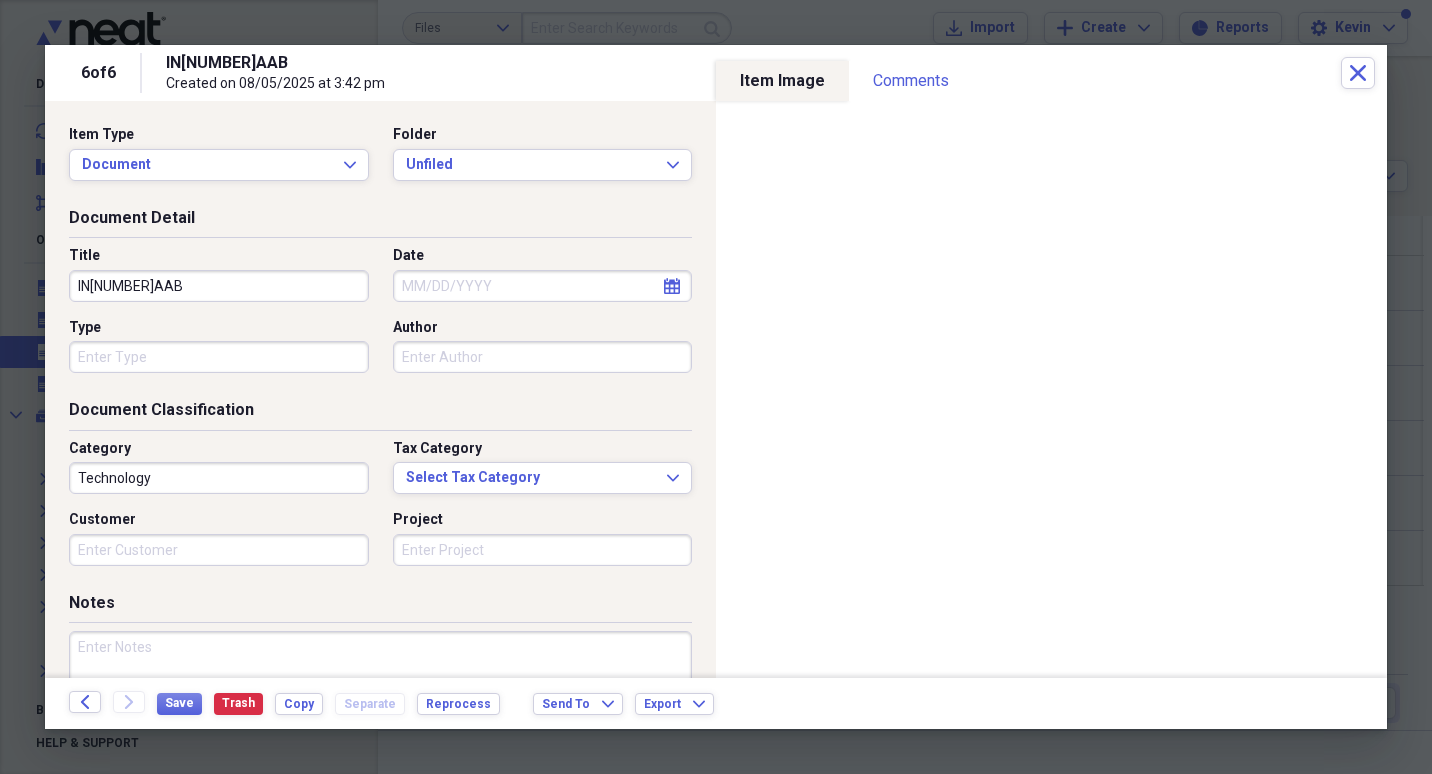 drag, startPoint x: 160, startPoint y: 280, endPoint x: -4, endPoint y: 259, distance: 165.33905 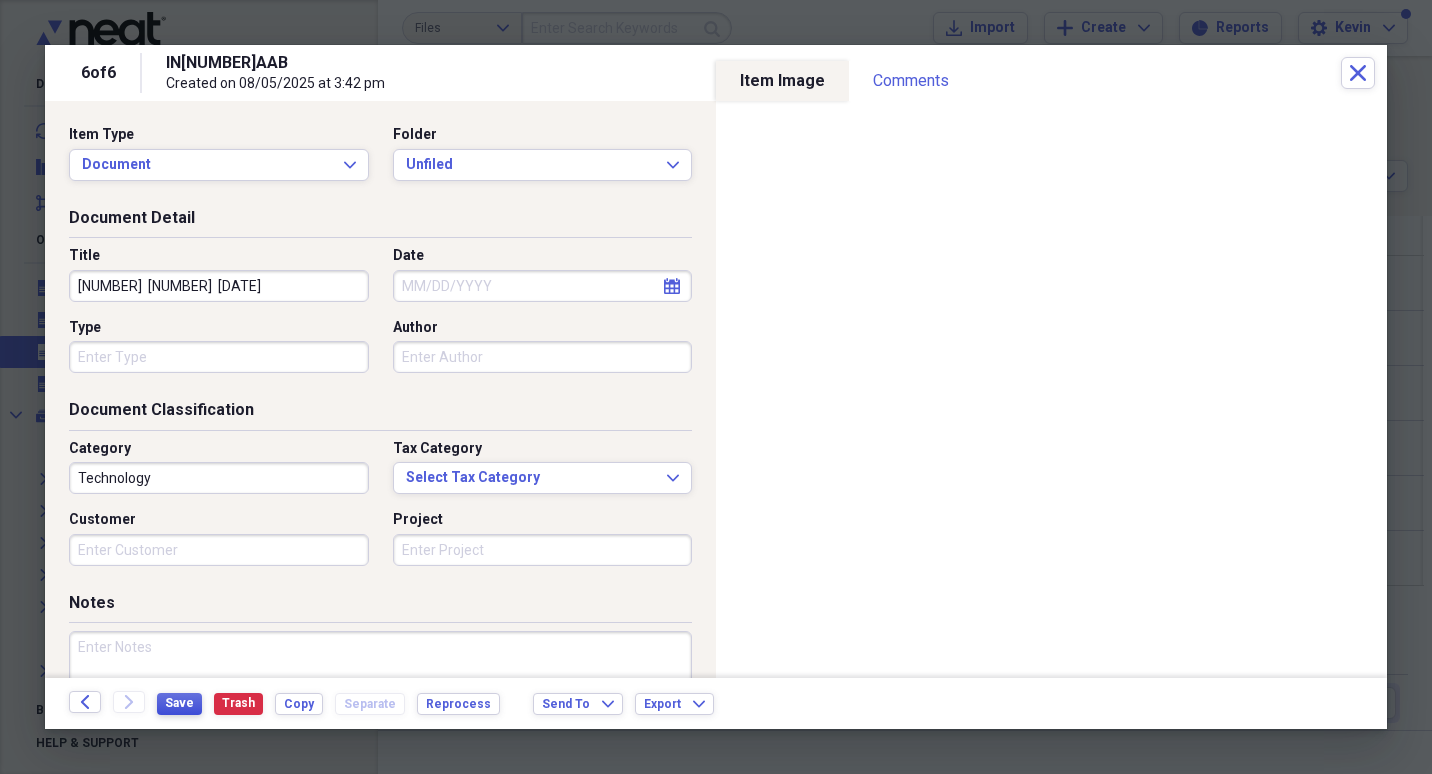 type on "[NUMBER]  [NUMBER]  [DATE]" 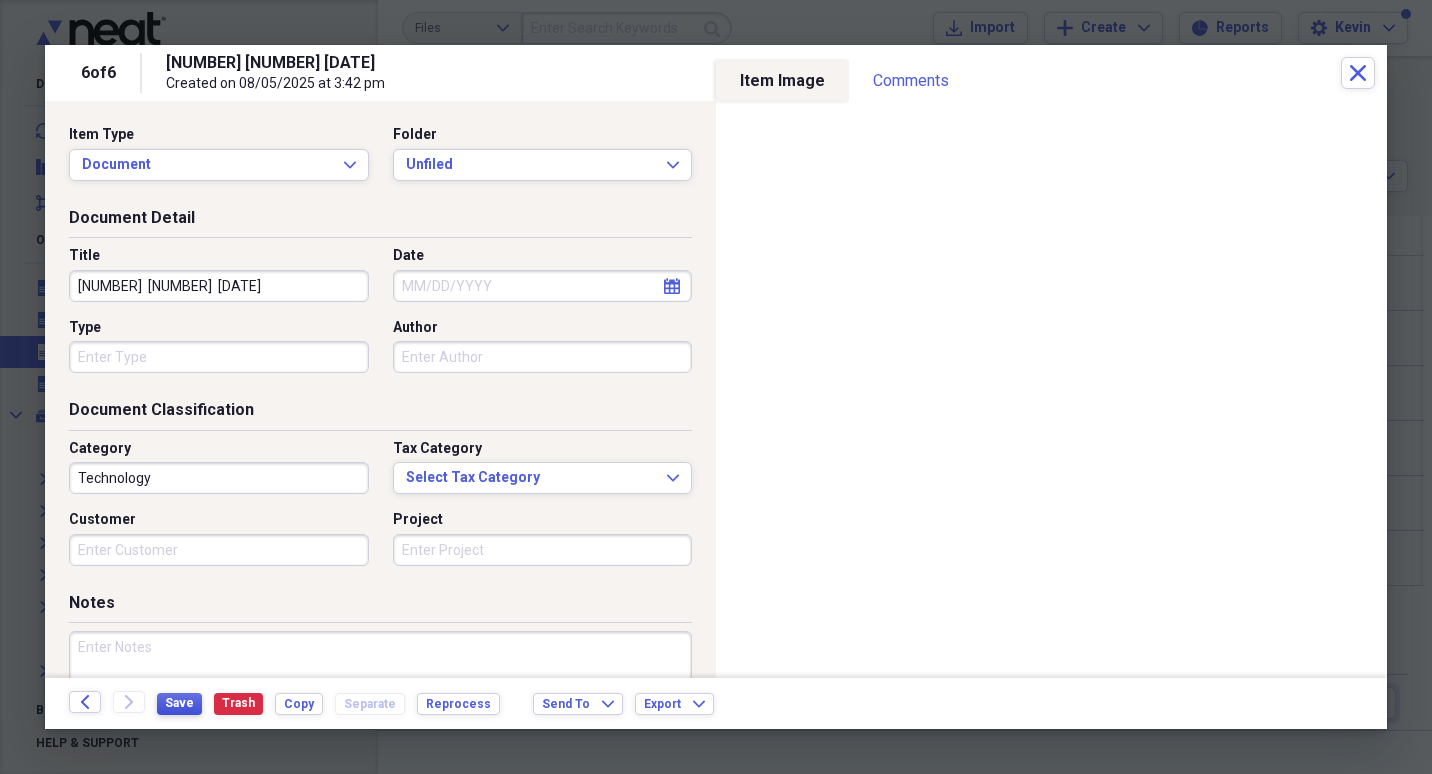click on "Save" at bounding box center [179, 703] 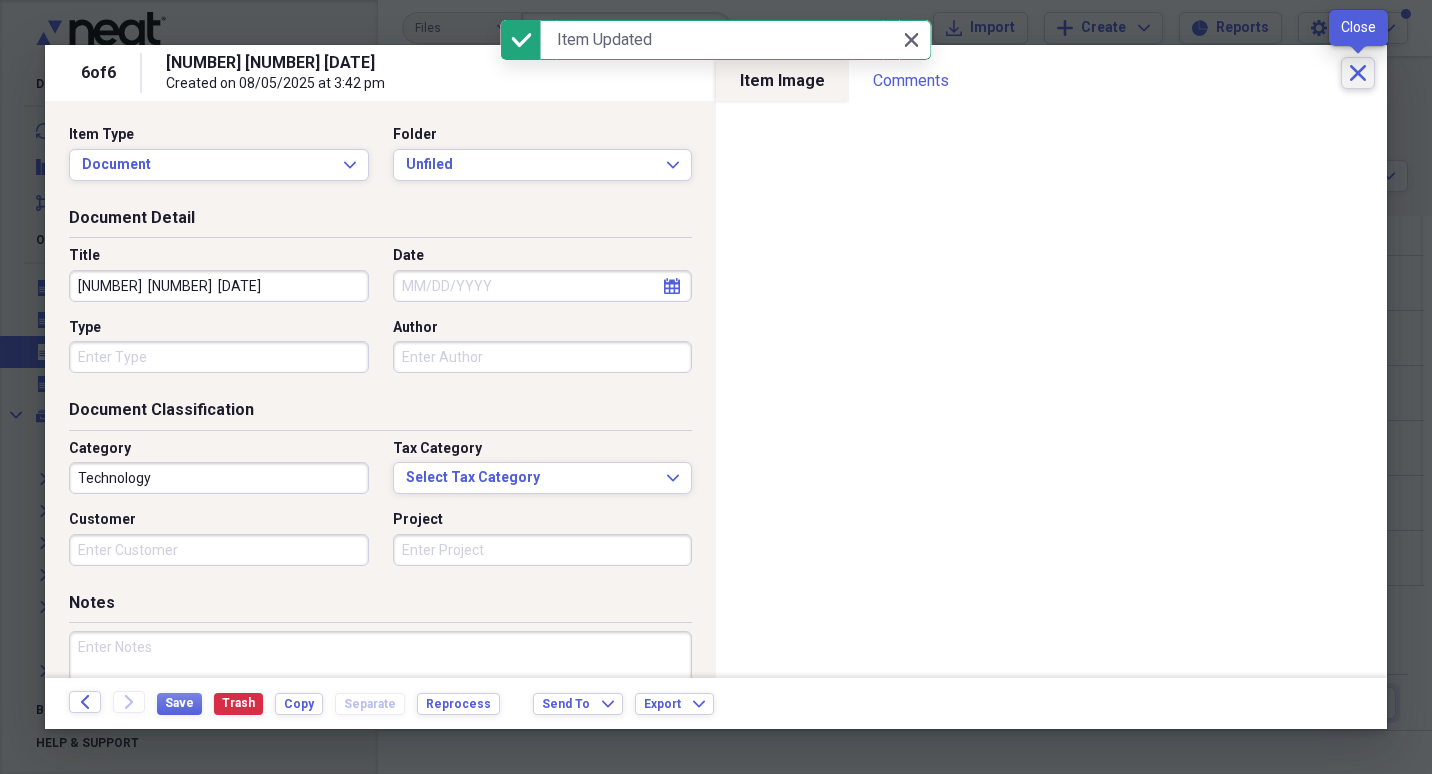 click 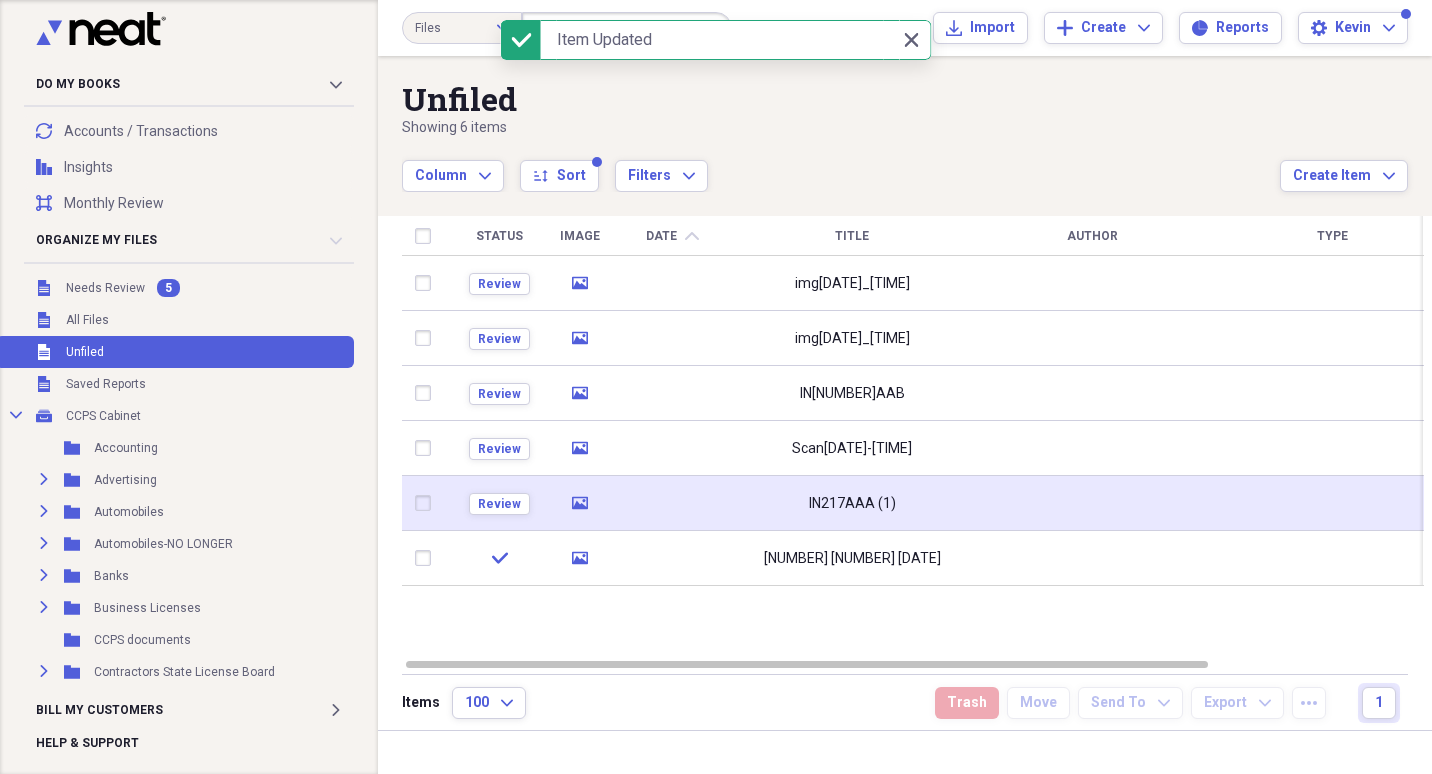 click on "IN217AAA (1)" at bounding box center (852, 503) 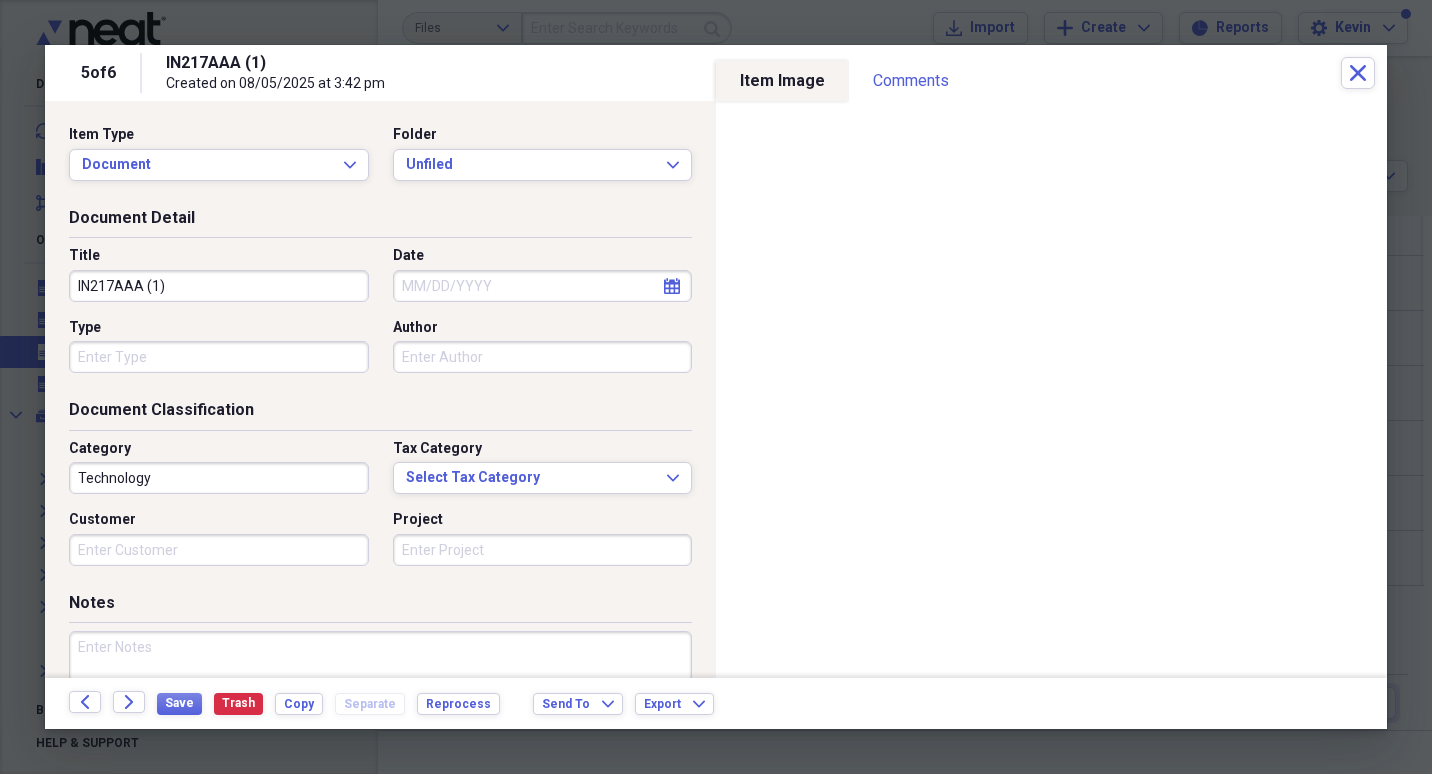 drag, startPoint x: 210, startPoint y: 278, endPoint x: -4, endPoint y: 279, distance: 214.00233 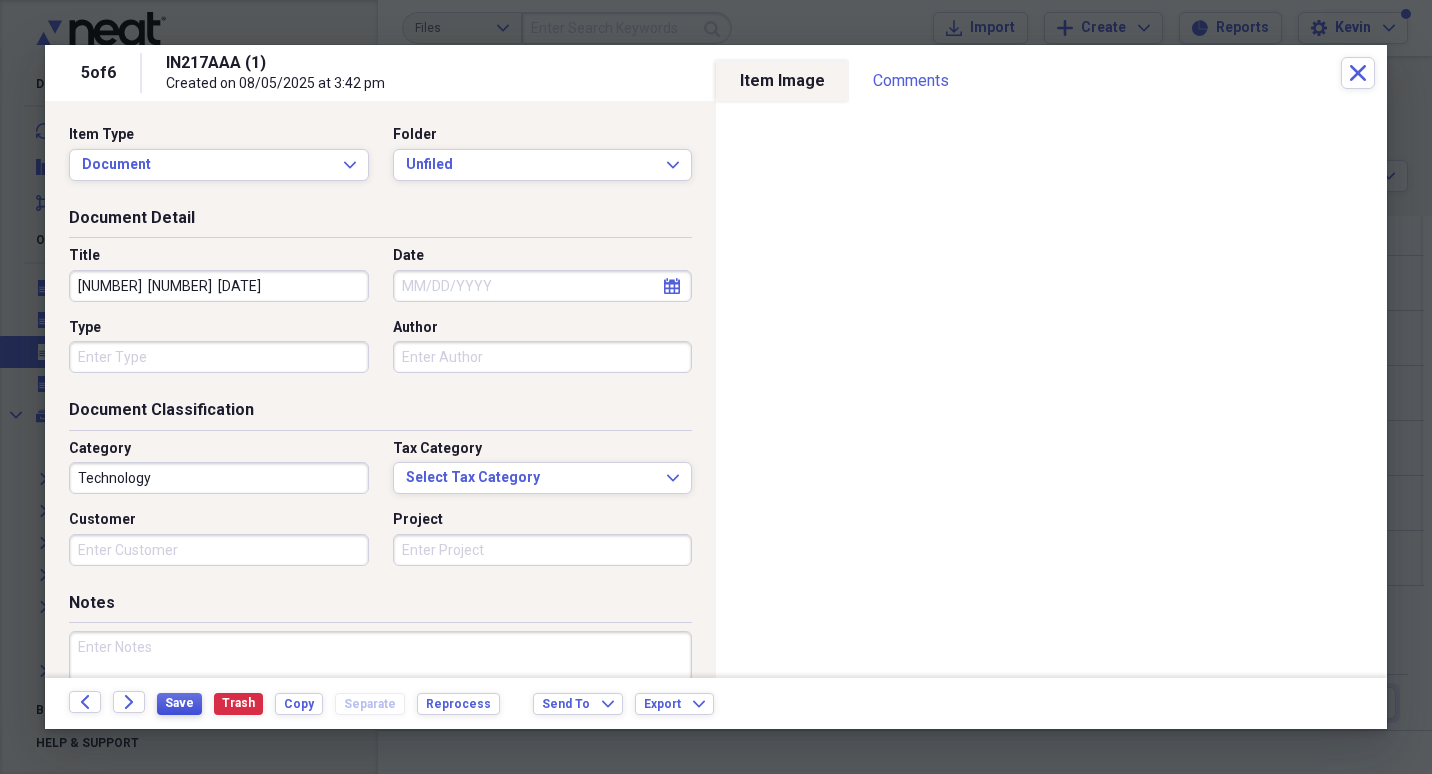 type on "[NUMBER]  [NUMBER]  [DATE]" 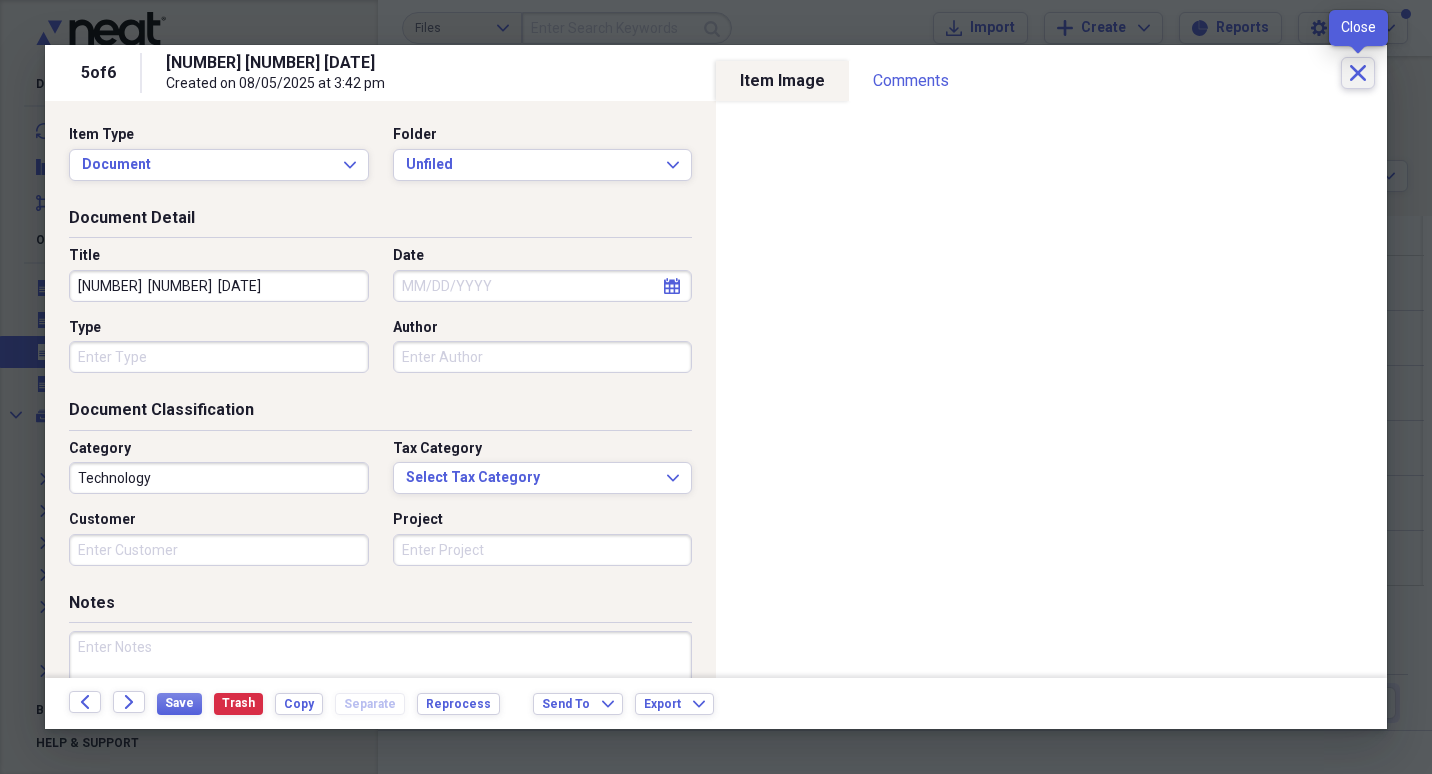 click on "Close" at bounding box center [1358, 73] 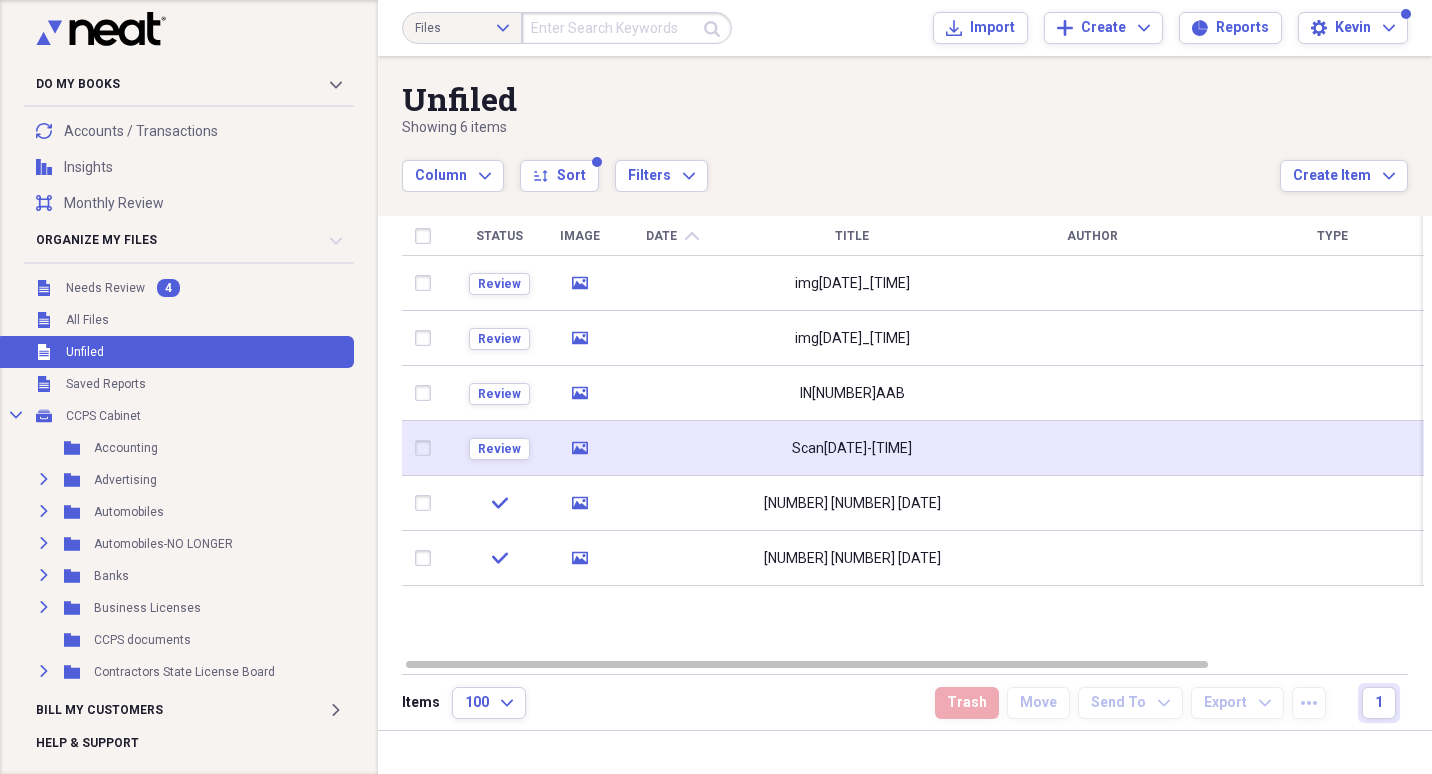 click on "Scan[DATE]-[TIME]" at bounding box center [852, 448] 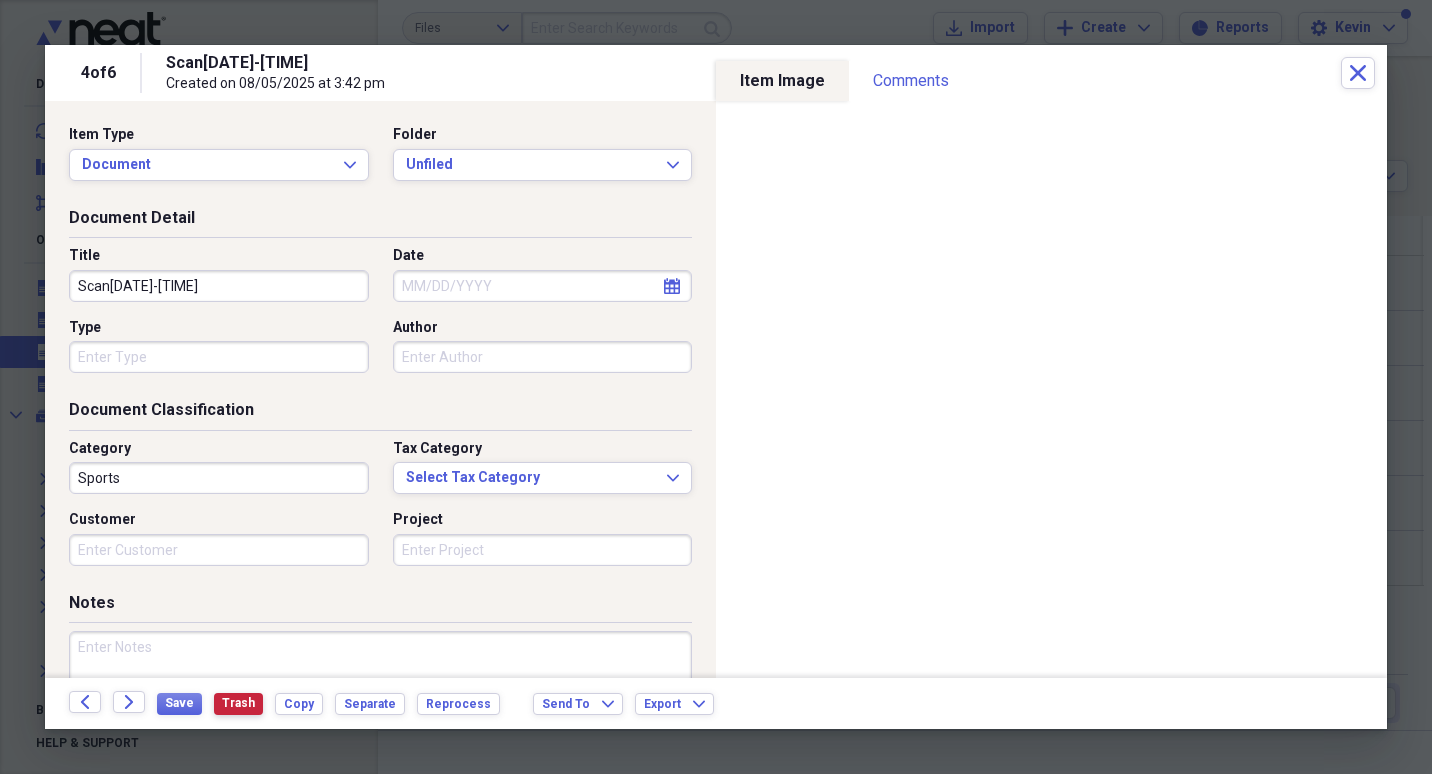 click on "Trash" at bounding box center [238, 703] 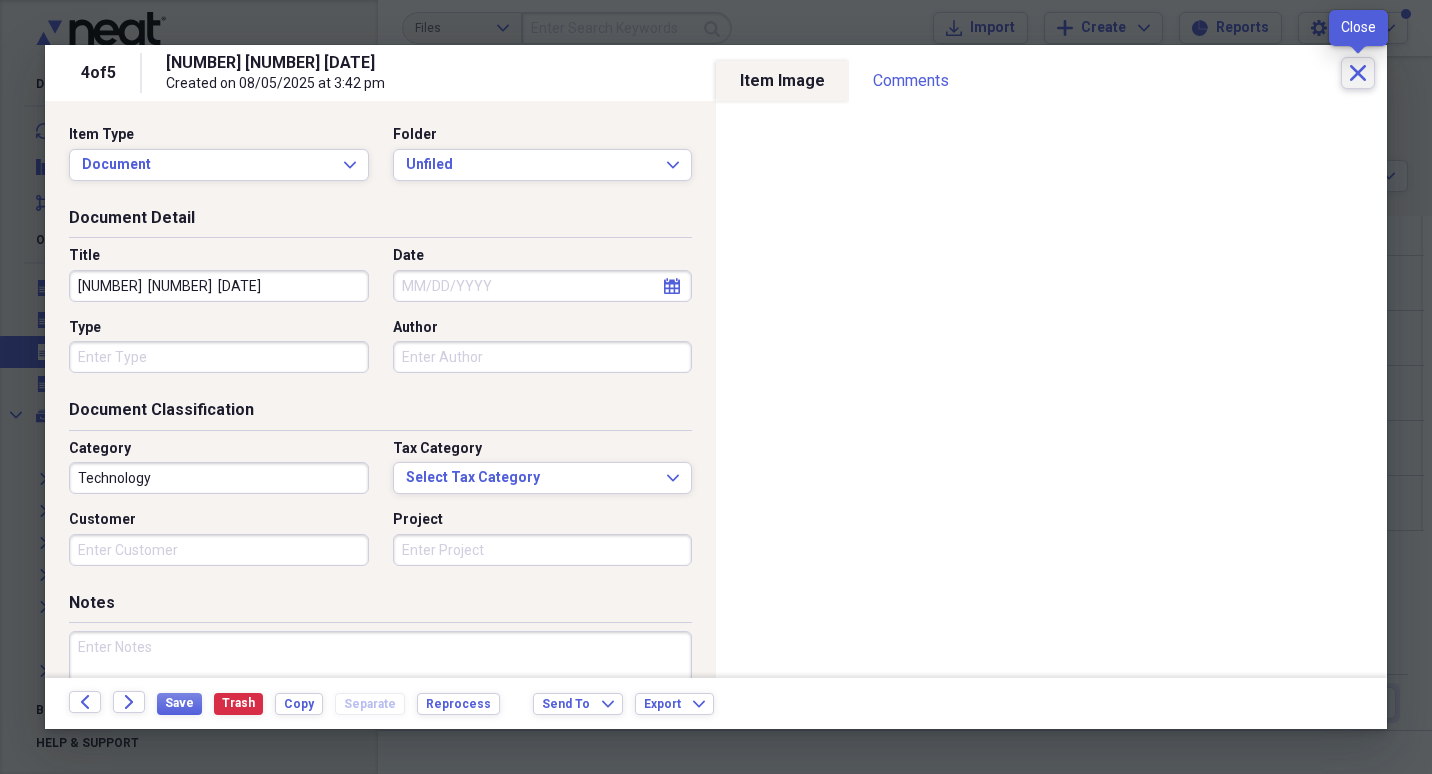 click 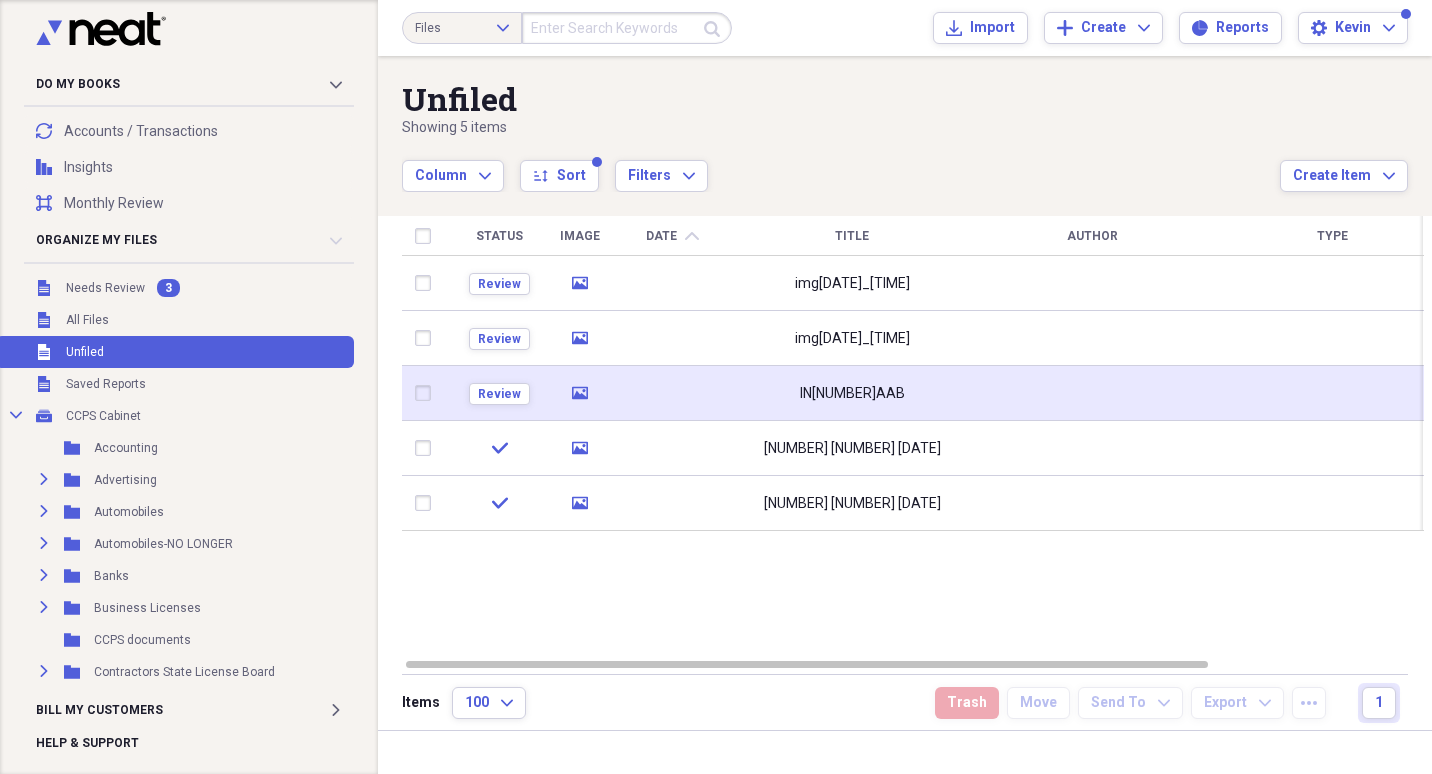 click on "IN[NUMBER]AAB" at bounding box center [852, 394] 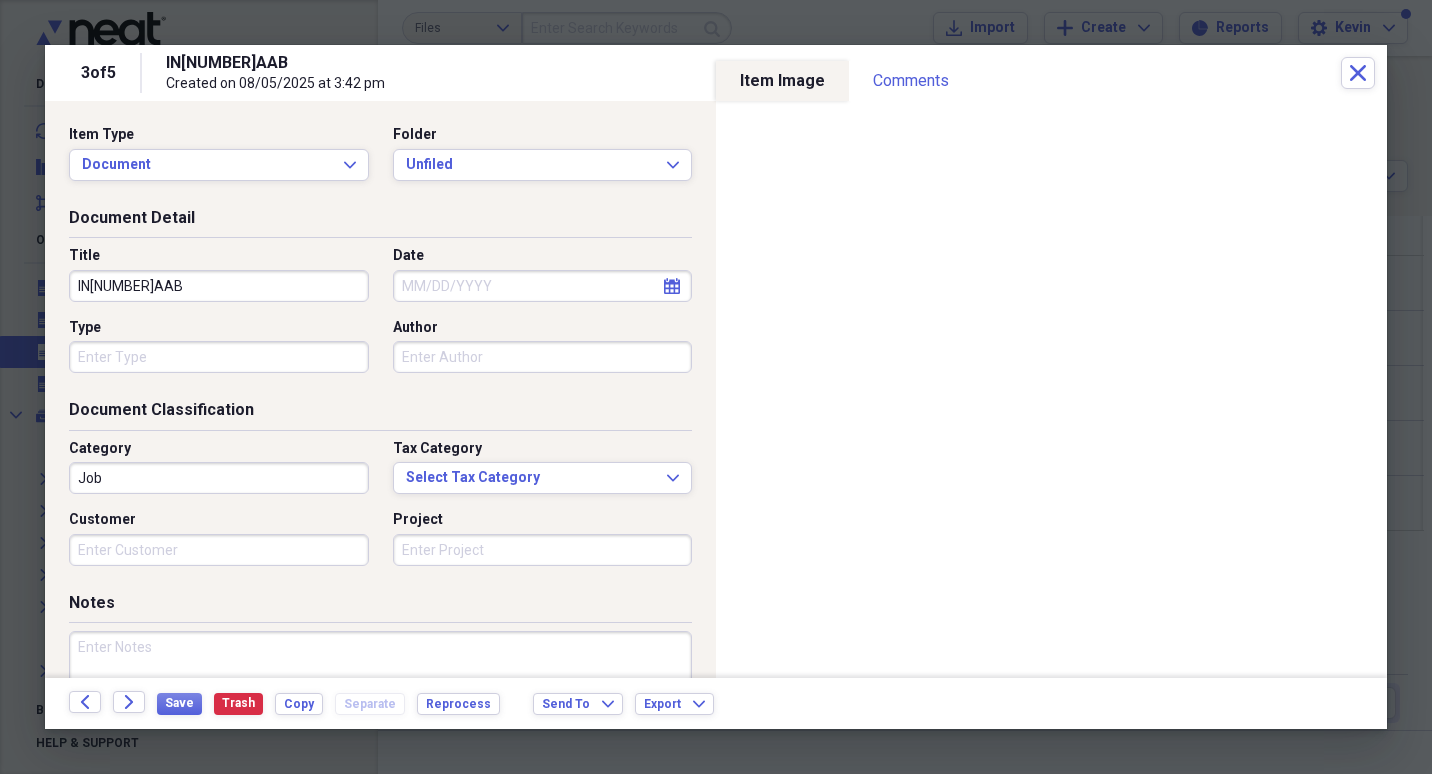 drag, startPoint x: 215, startPoint y: 280, endPoint x: -4, endPoint y: 294, distance: 219.44704 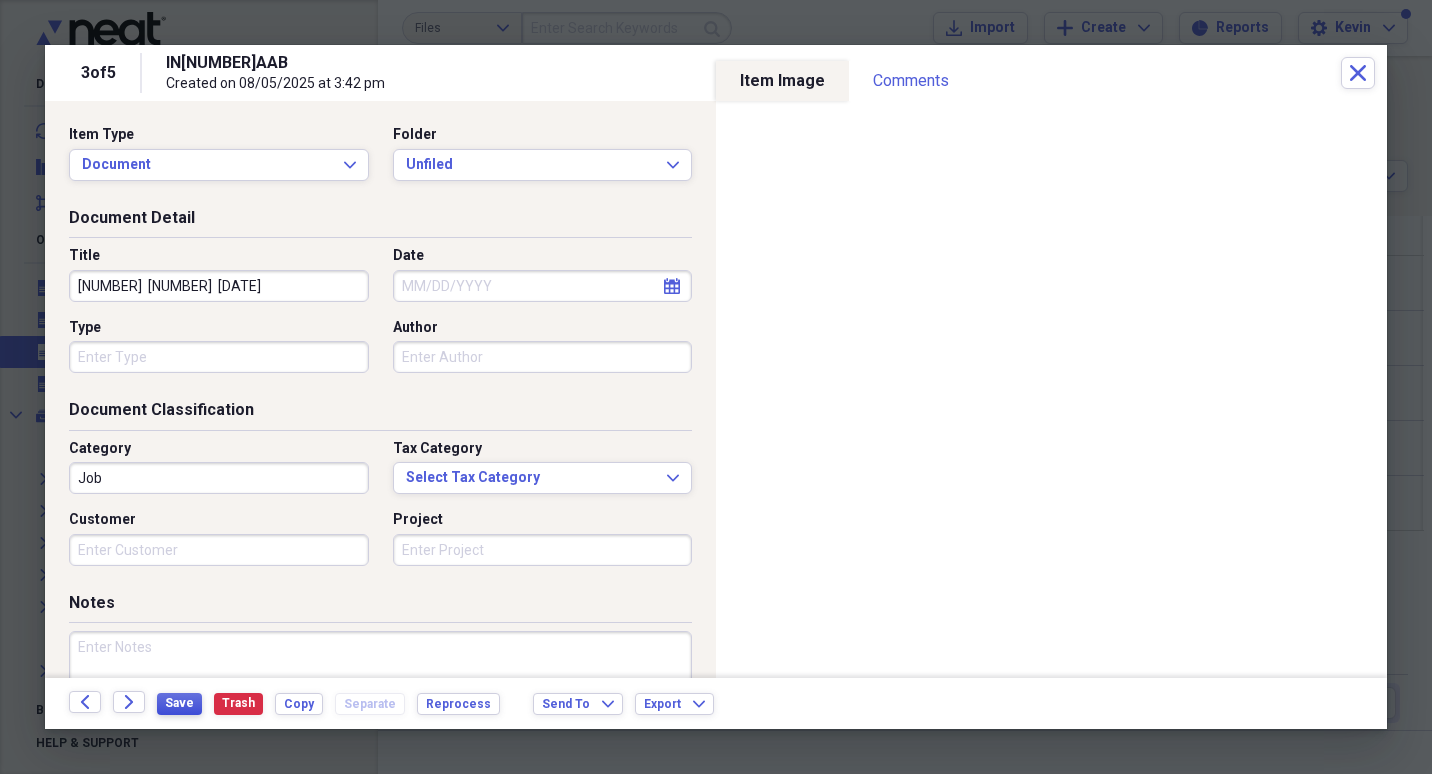 type on "[NUMBER]  [NUMBER]  [DATE]" 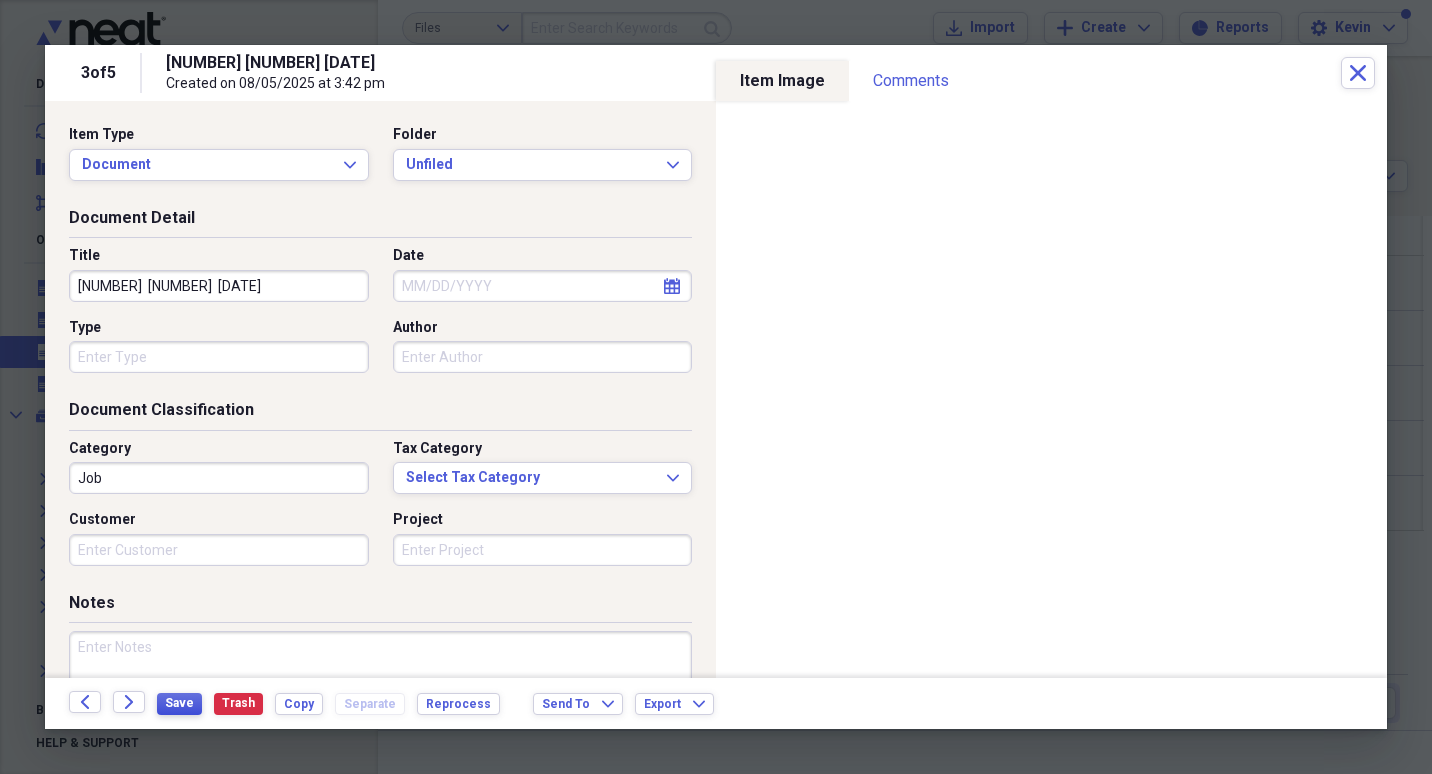 click on "Save" at bounding box center [179, 703] 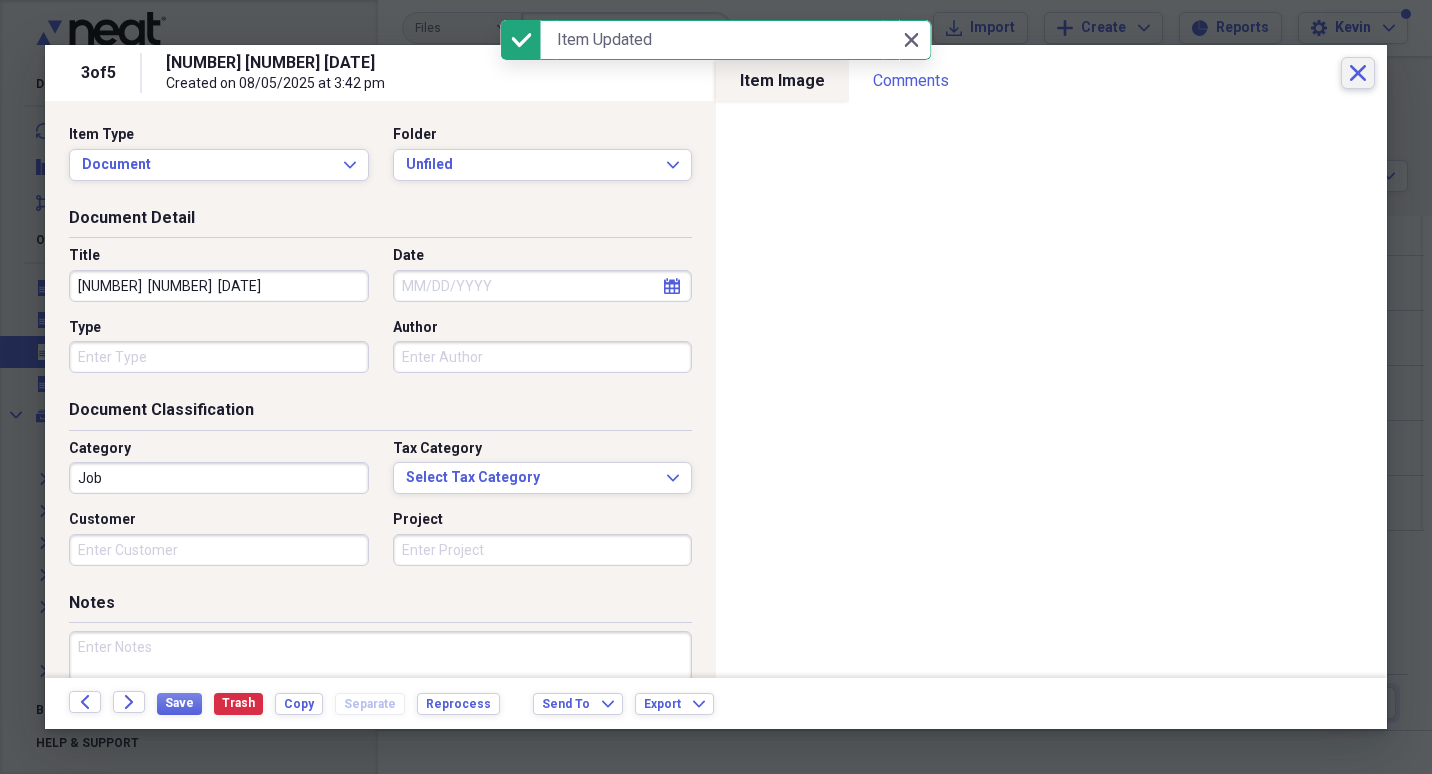 click 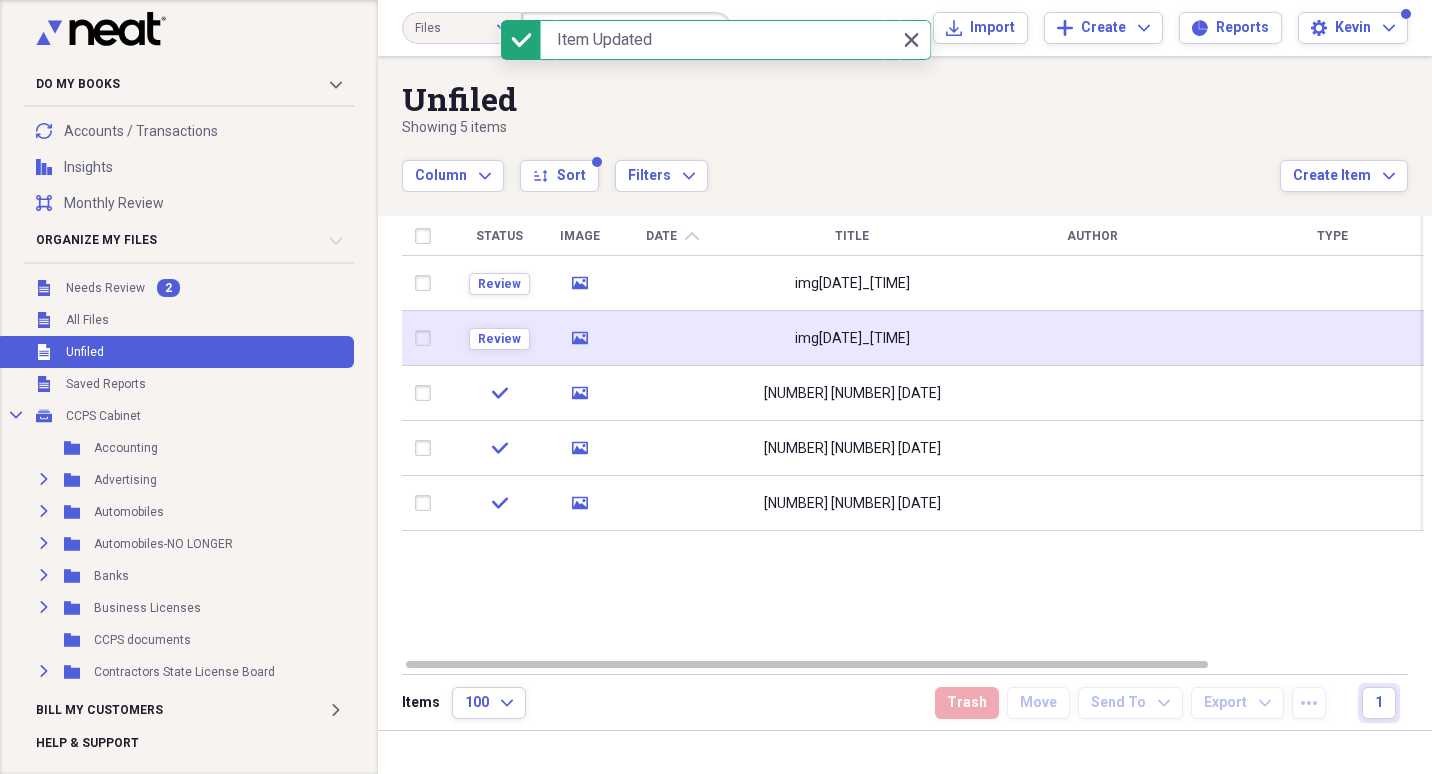 click on "img[DATE]_[TIME]" at bounding box center [852, 339] 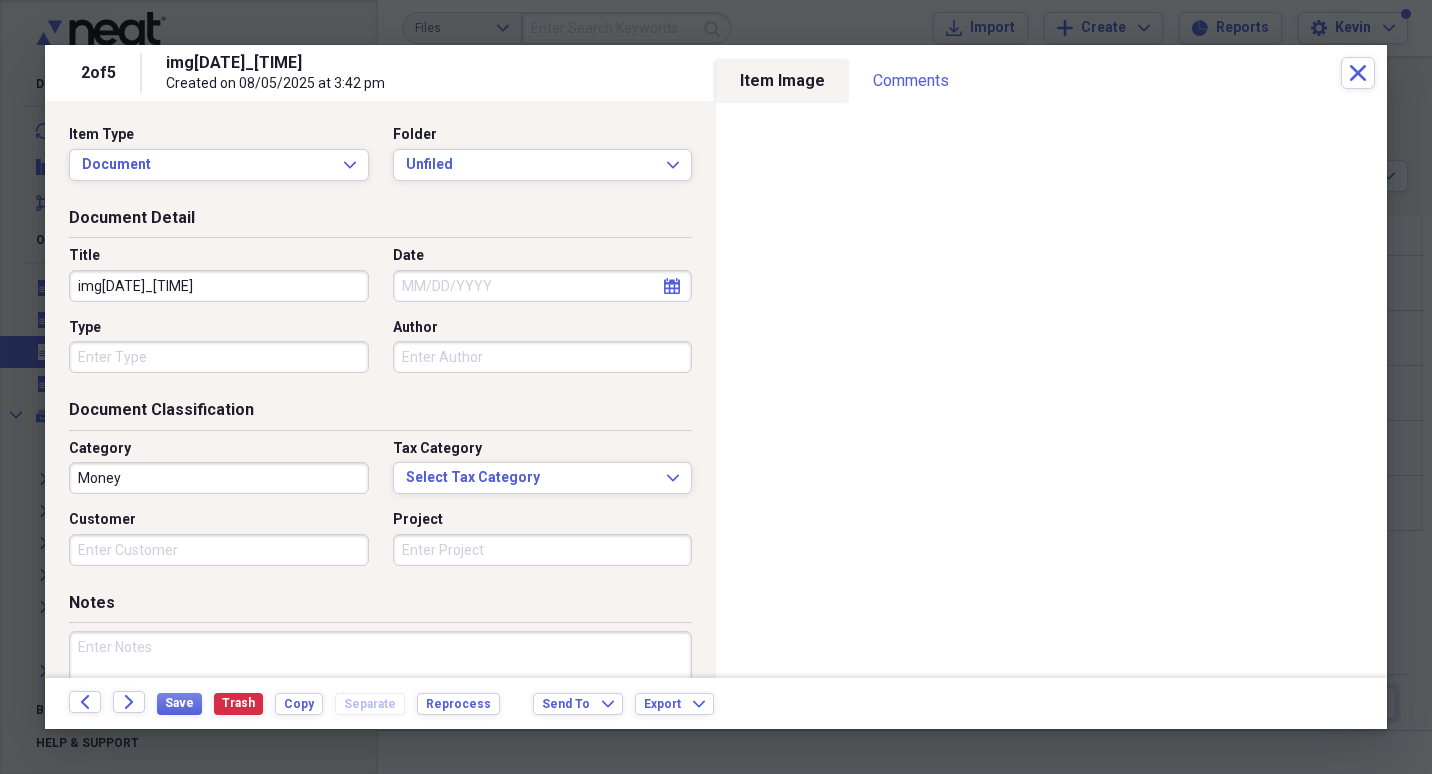 drag, startPoint x: 284, startPoint y: 280, endPoint x: -4, endPoint y: 285, distance: 288.0434 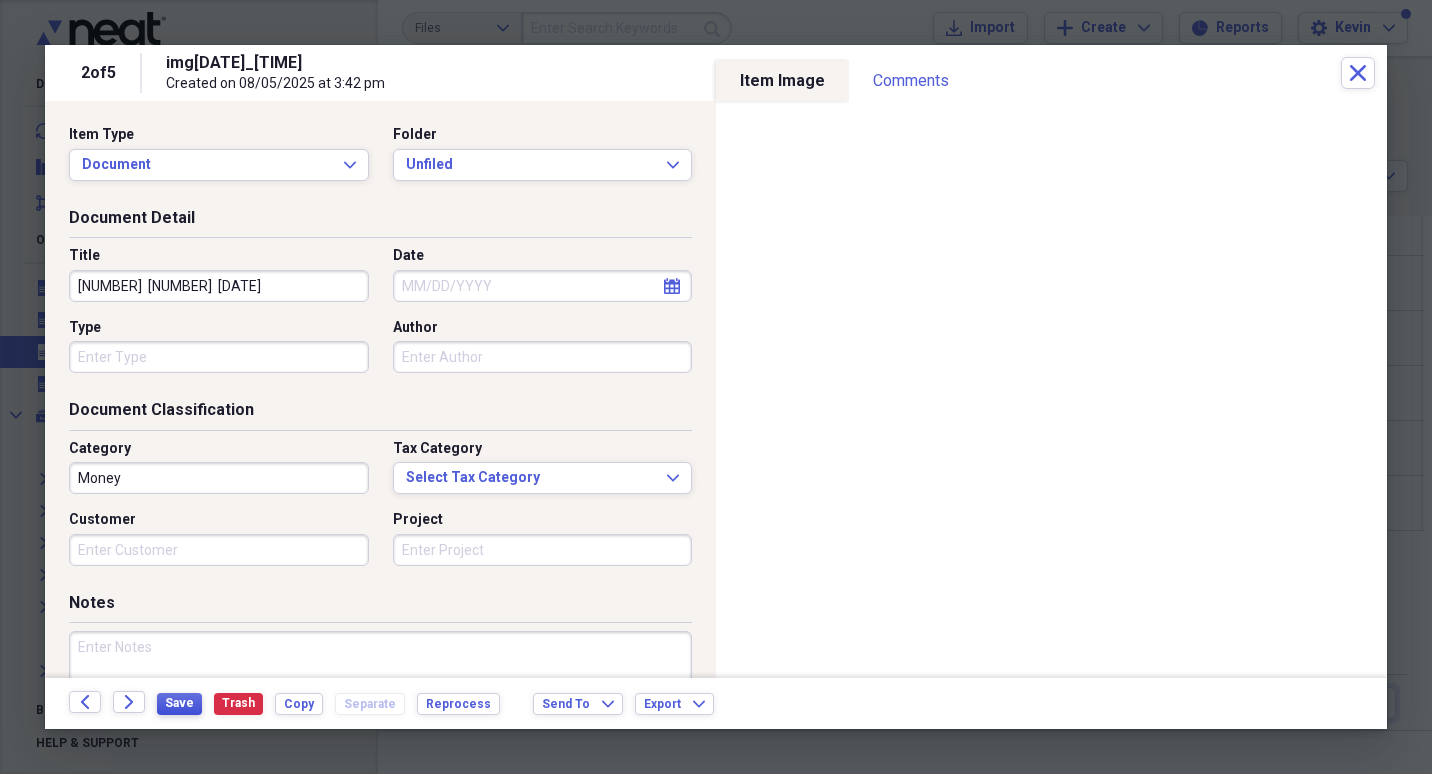 type on "[NUMBER]  [NUMBER]  [DATE]" 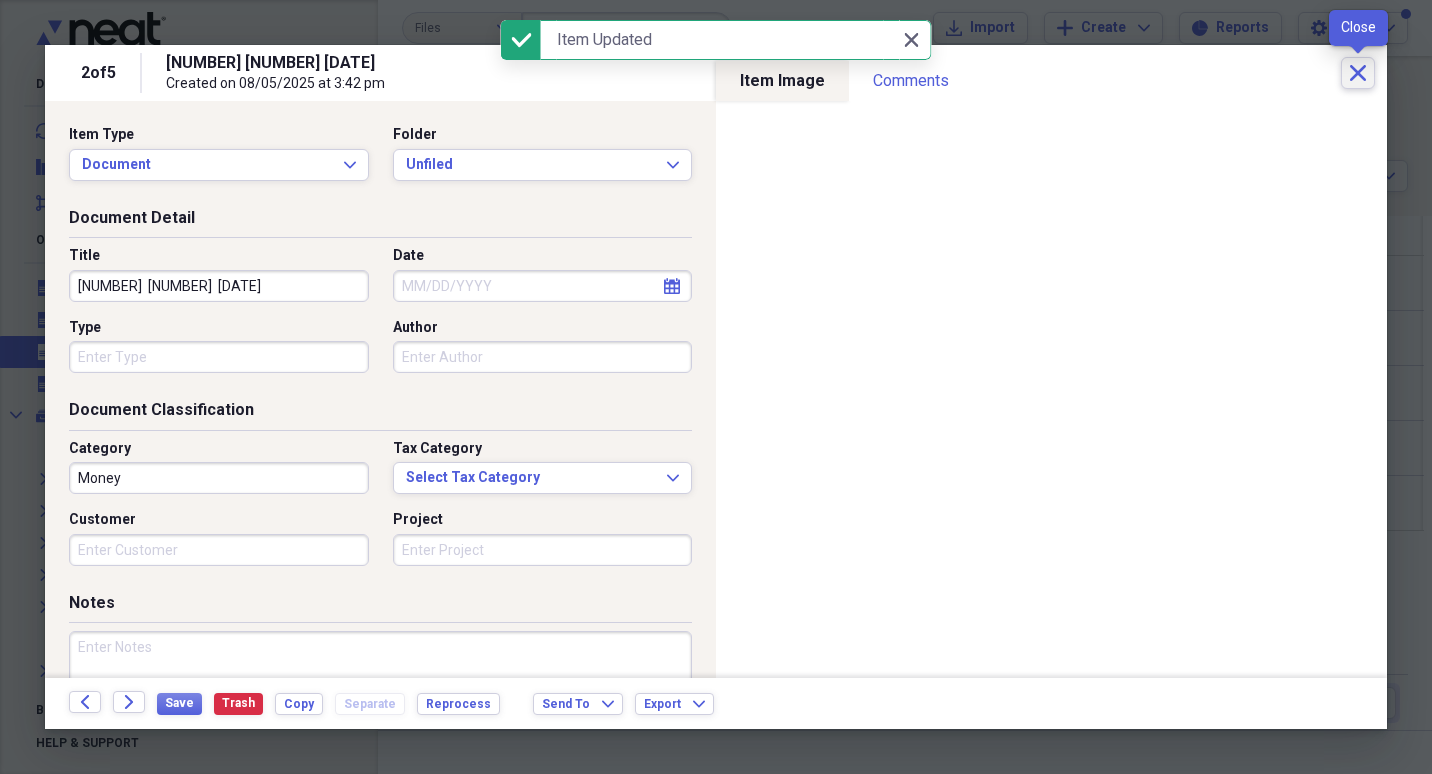 click 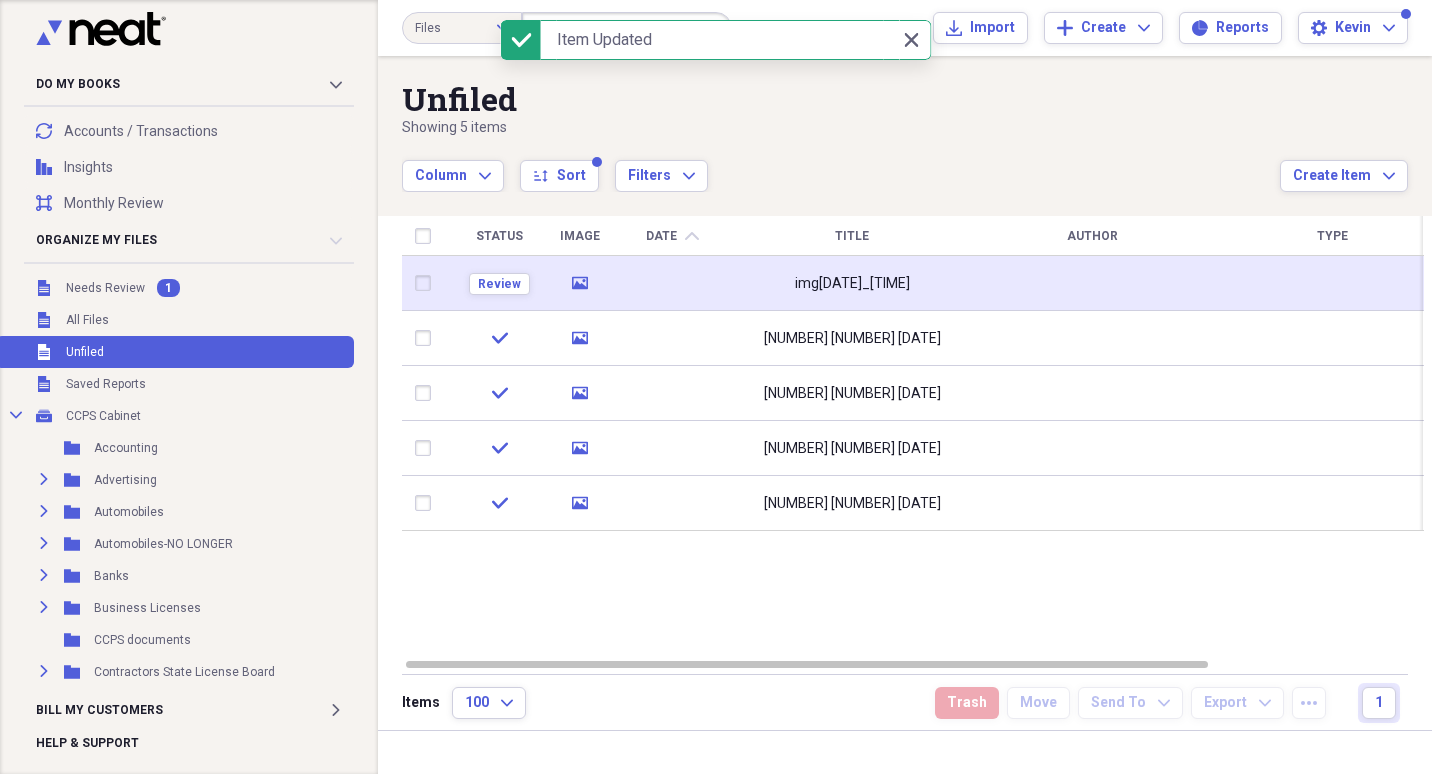 click on "img[DATE]_[TIME]" at bounding box center (852, 284) 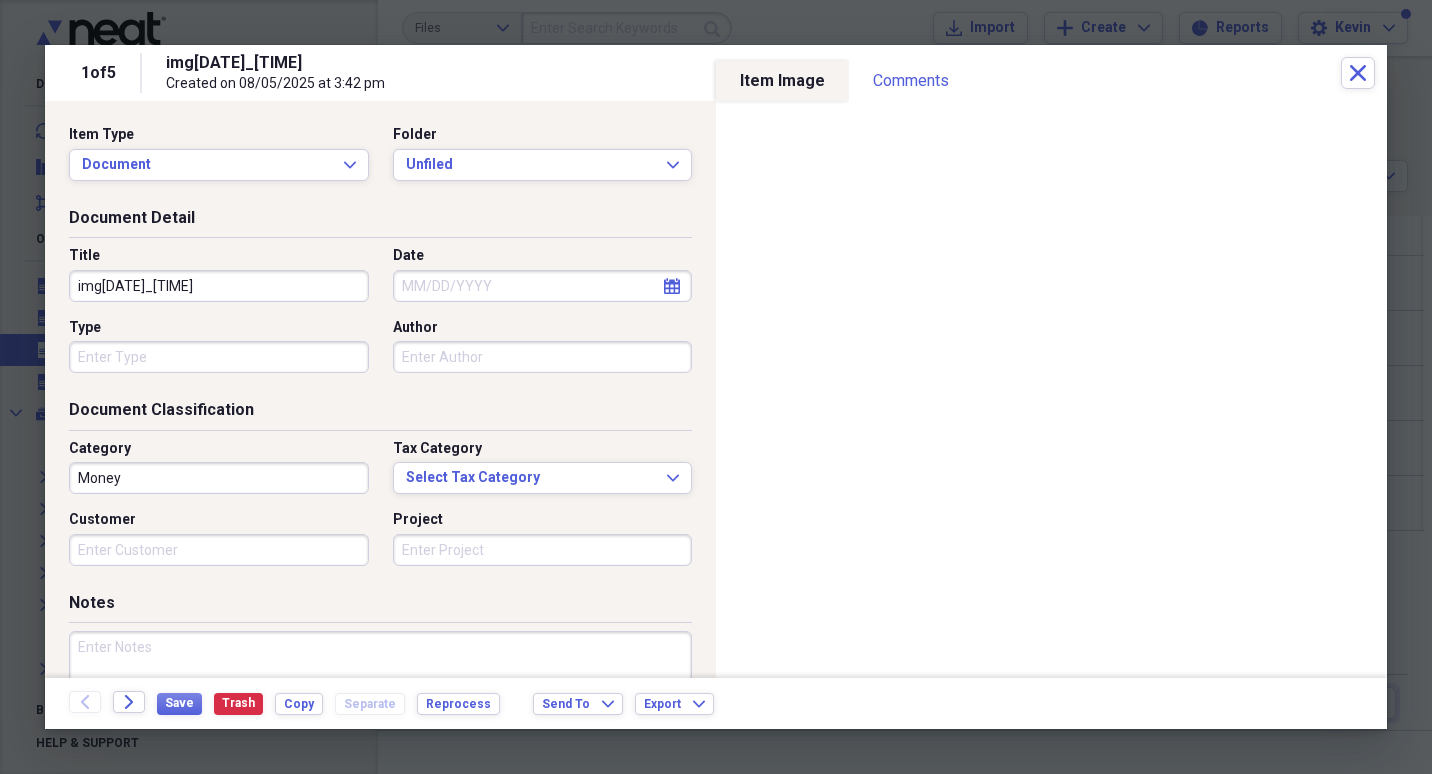drag, startPoint x: 275, startPoint y: 283, endPoint x: 33, endPoint y: 290, distance: 242.10121 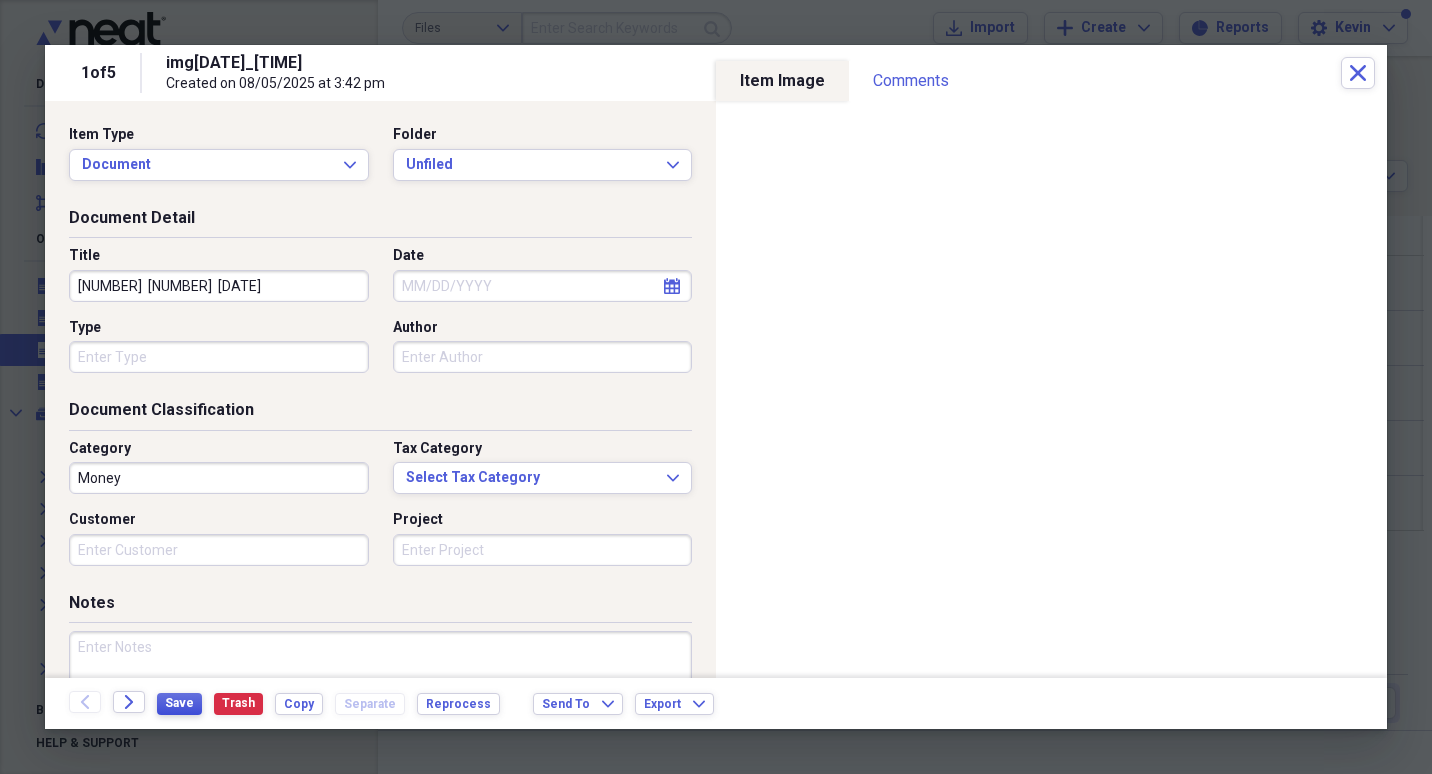 type on "[NUMBER]  [NUMBER]  [DATE]" 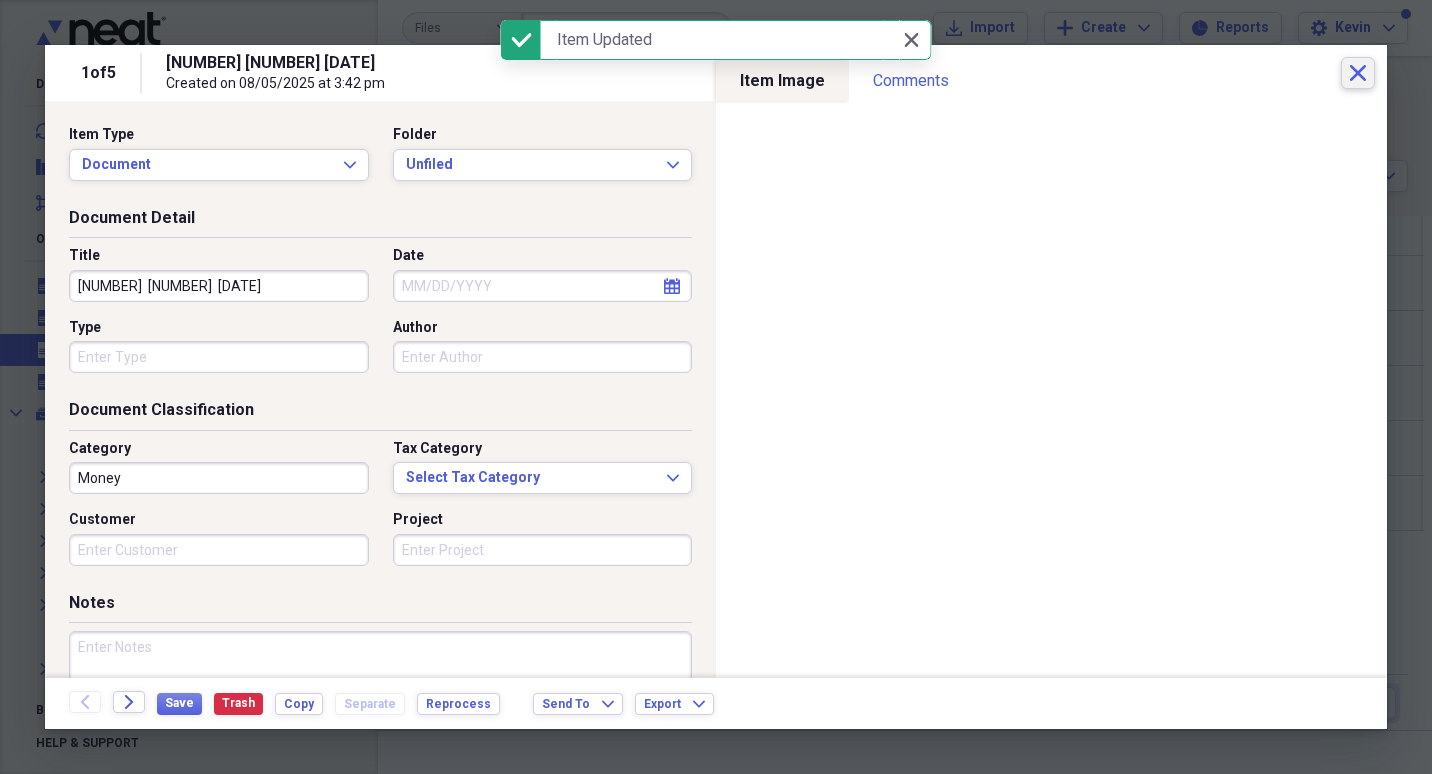 click on "Close" 